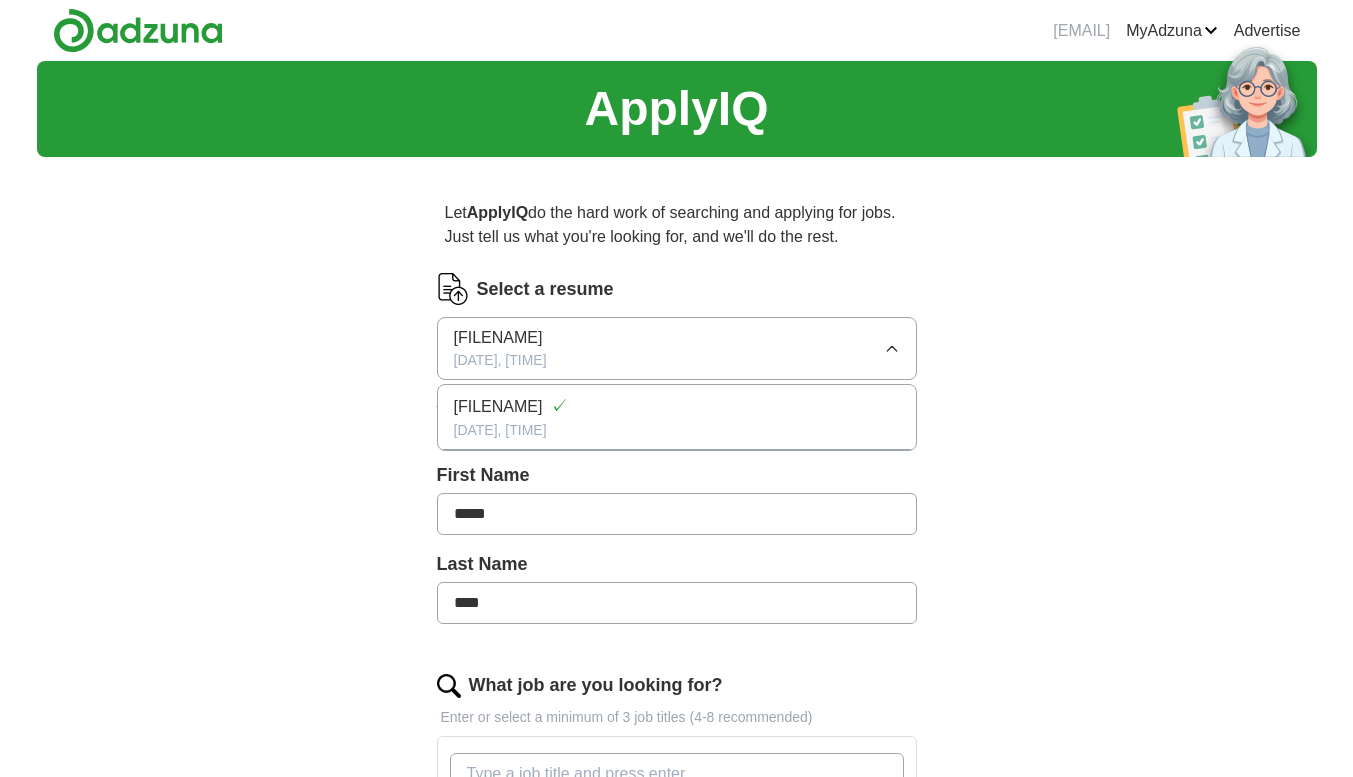 scroll, scrollTop: 0, scrollLeft: 0, axis: both 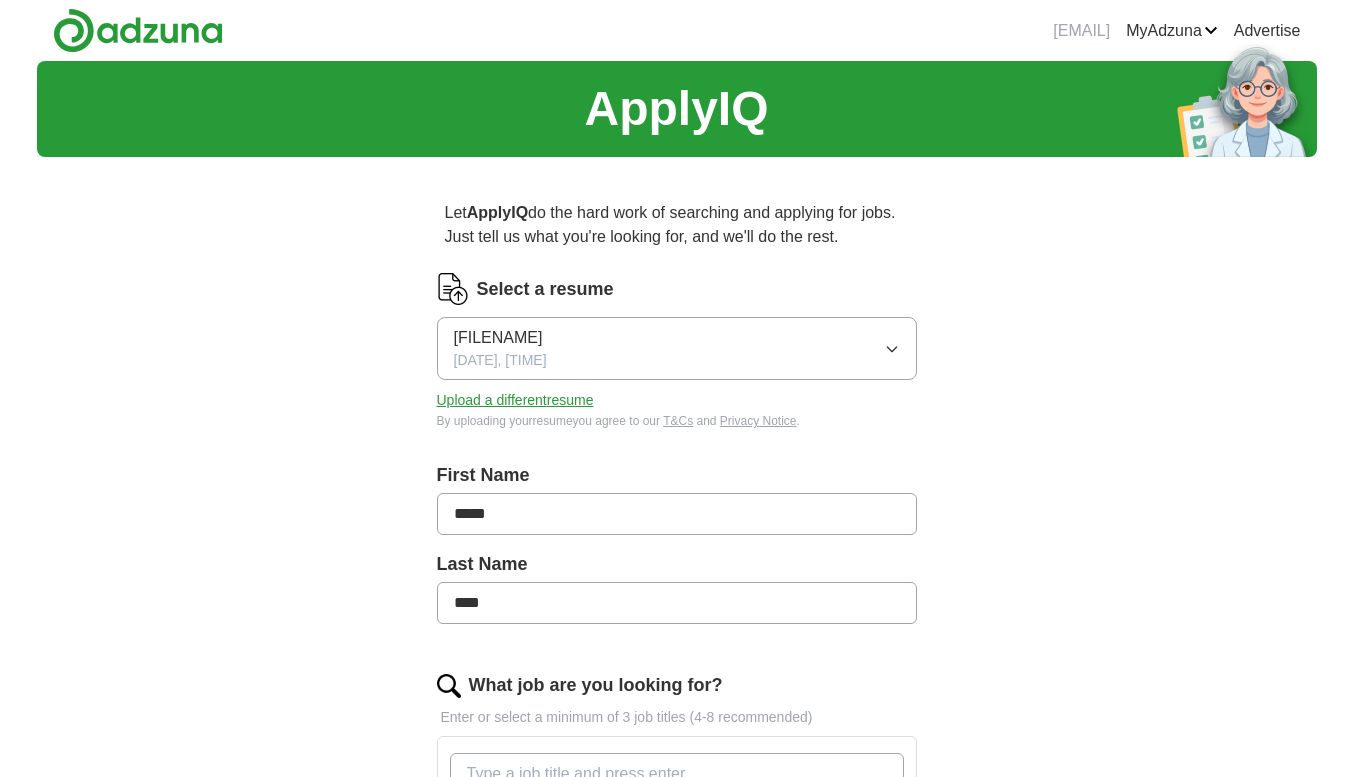 click on "Upload a different resume" at bounding box center (515, 400) 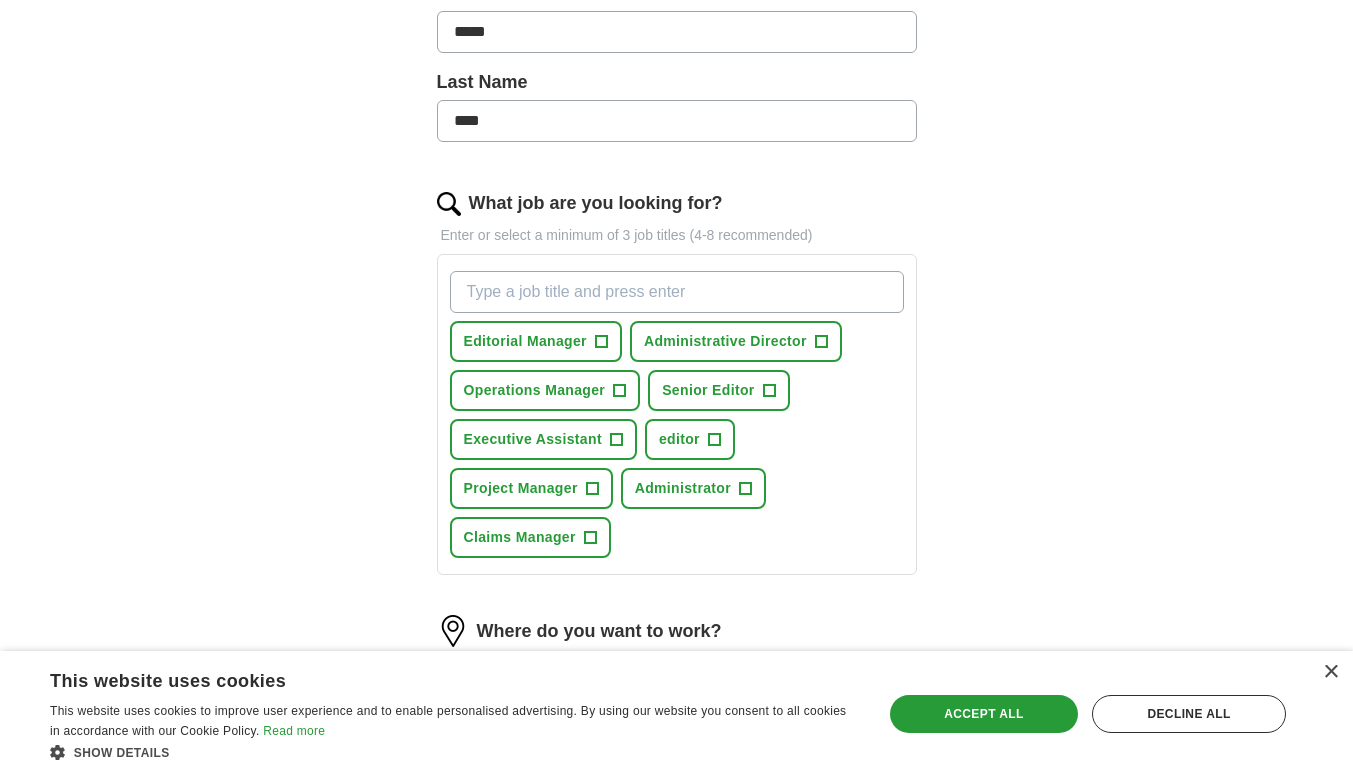 scroll, scrollTop: 500, scrollLeft: 0, axis: vertical 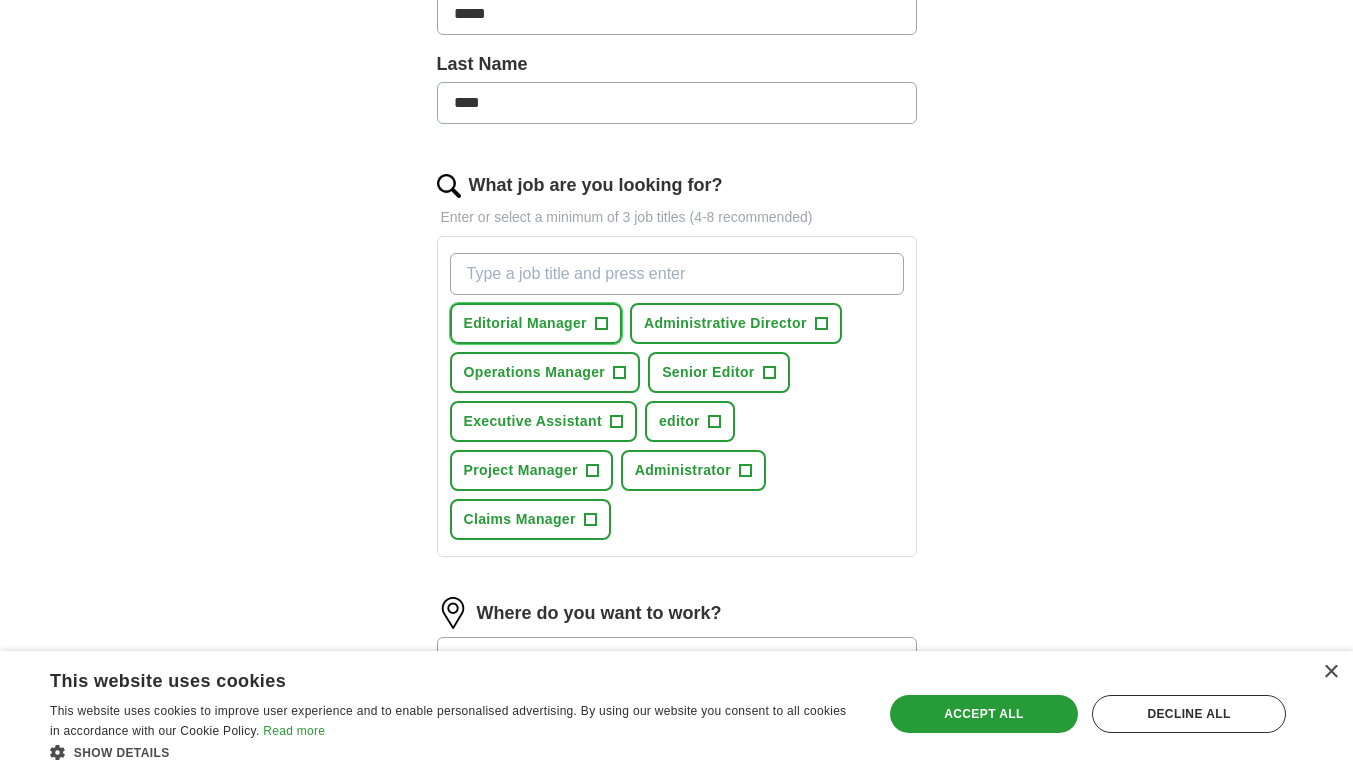 click on "+" at bounding box center (601, 324) 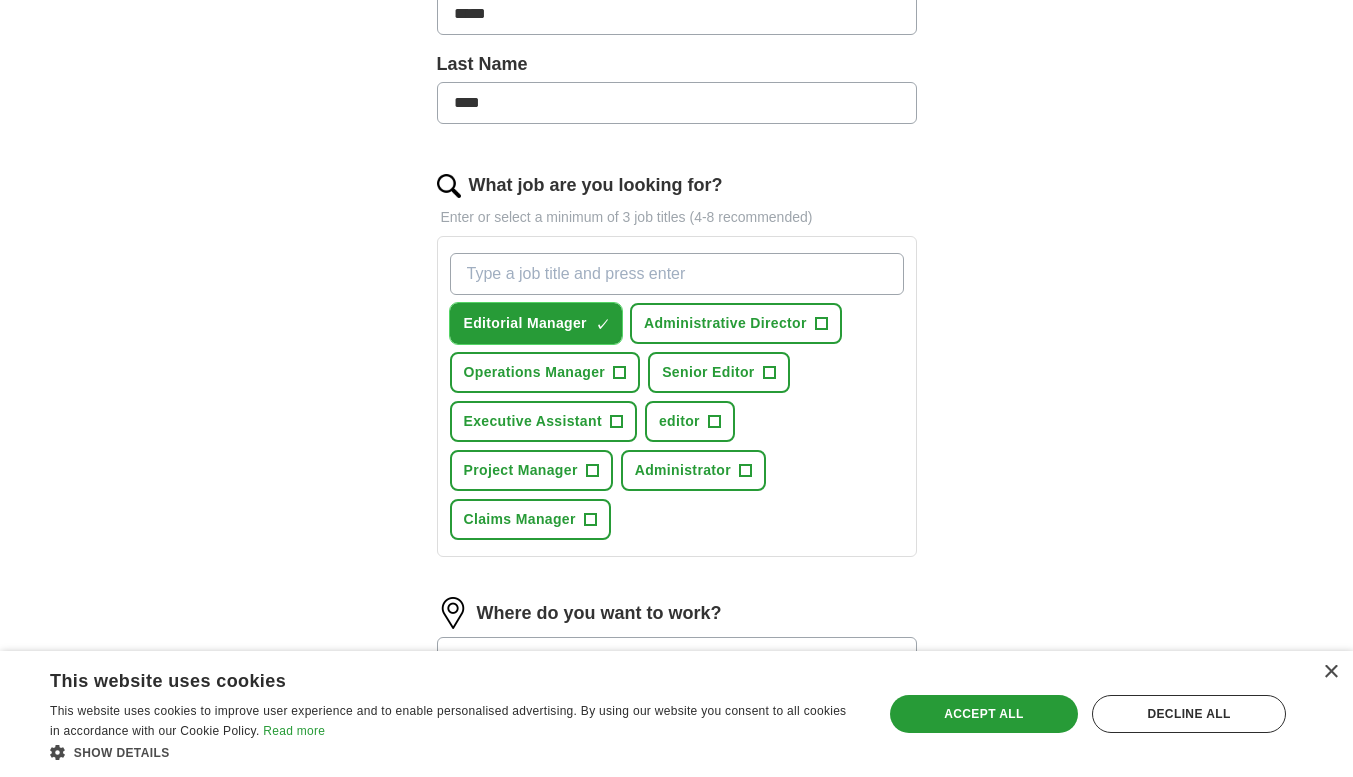 click on "×" at bounding box center [0, 0] 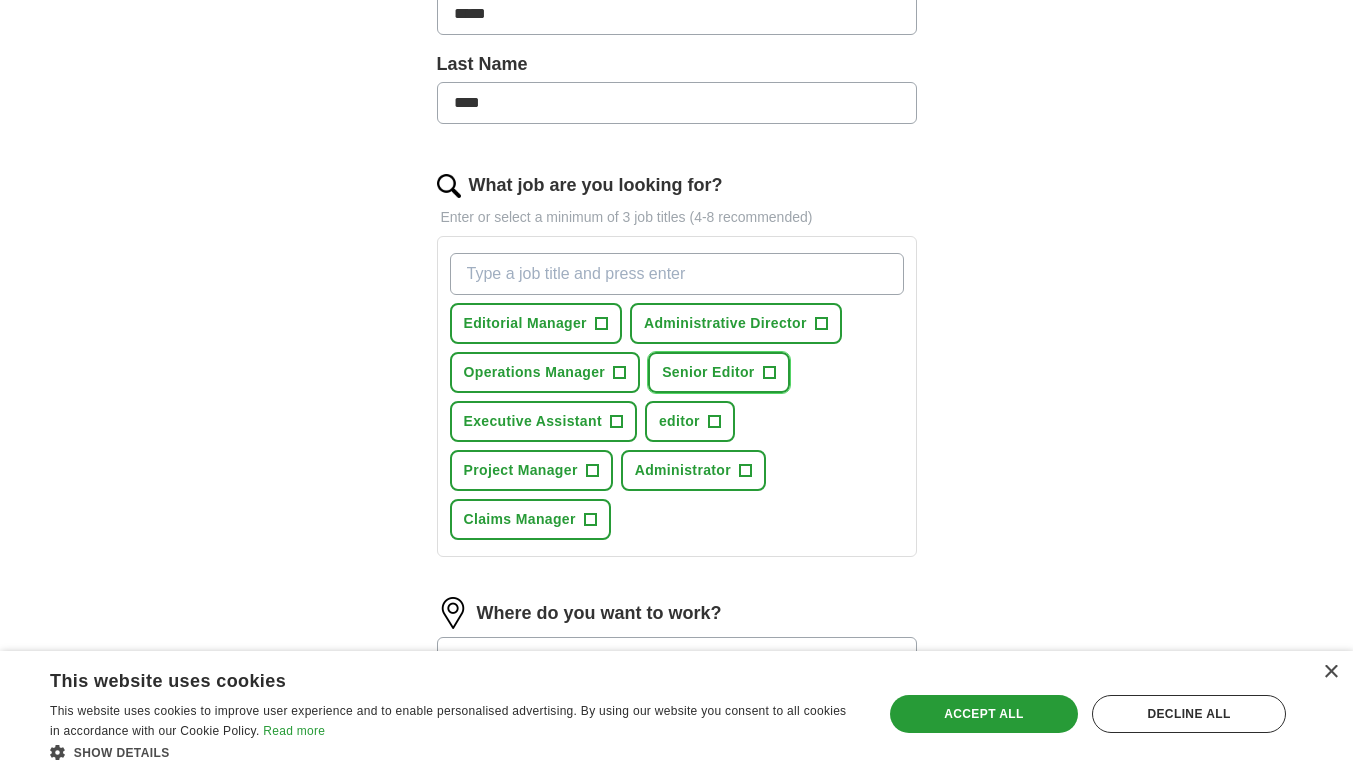 drag, startPoint x: 727, startPoint y: 370, endPoint x: 692, endPoint y: 373, distance: 35.128338 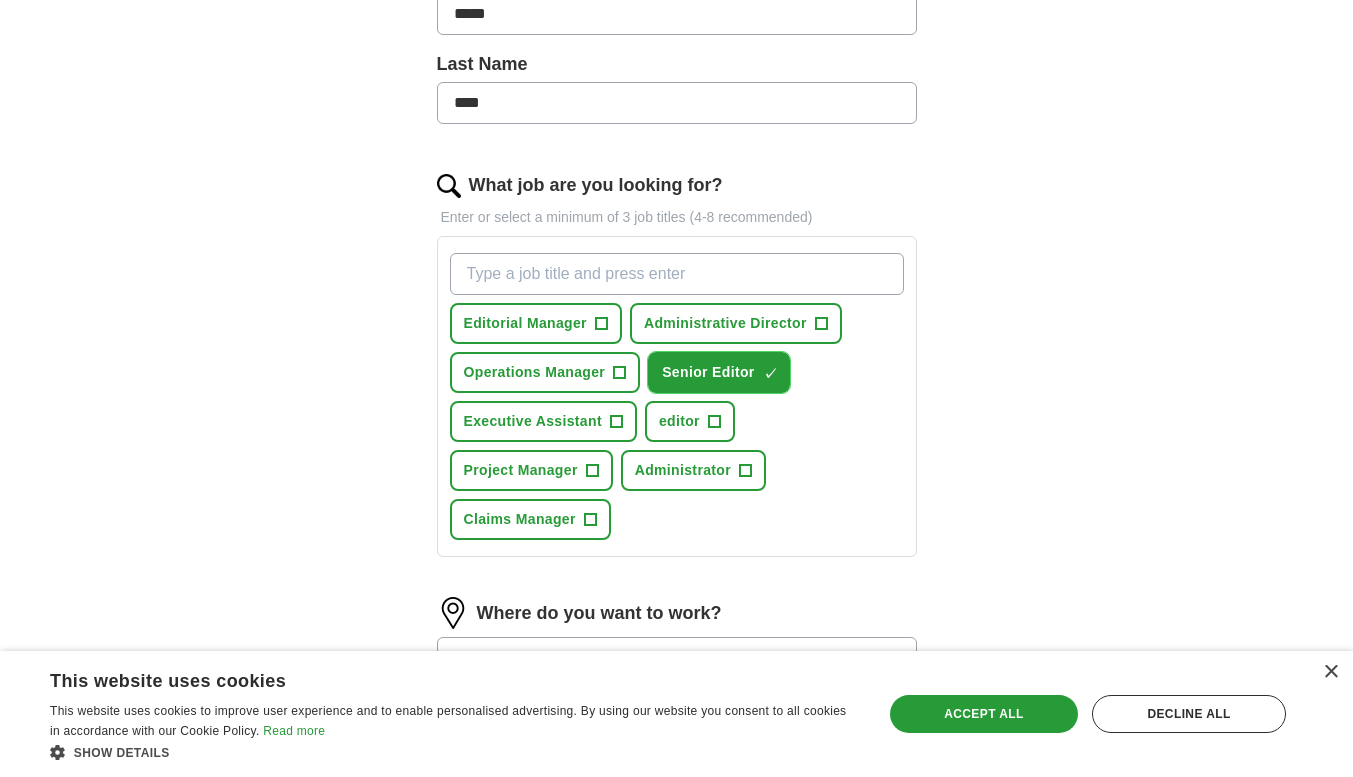 click on "×" at bounding box center (0, 0) 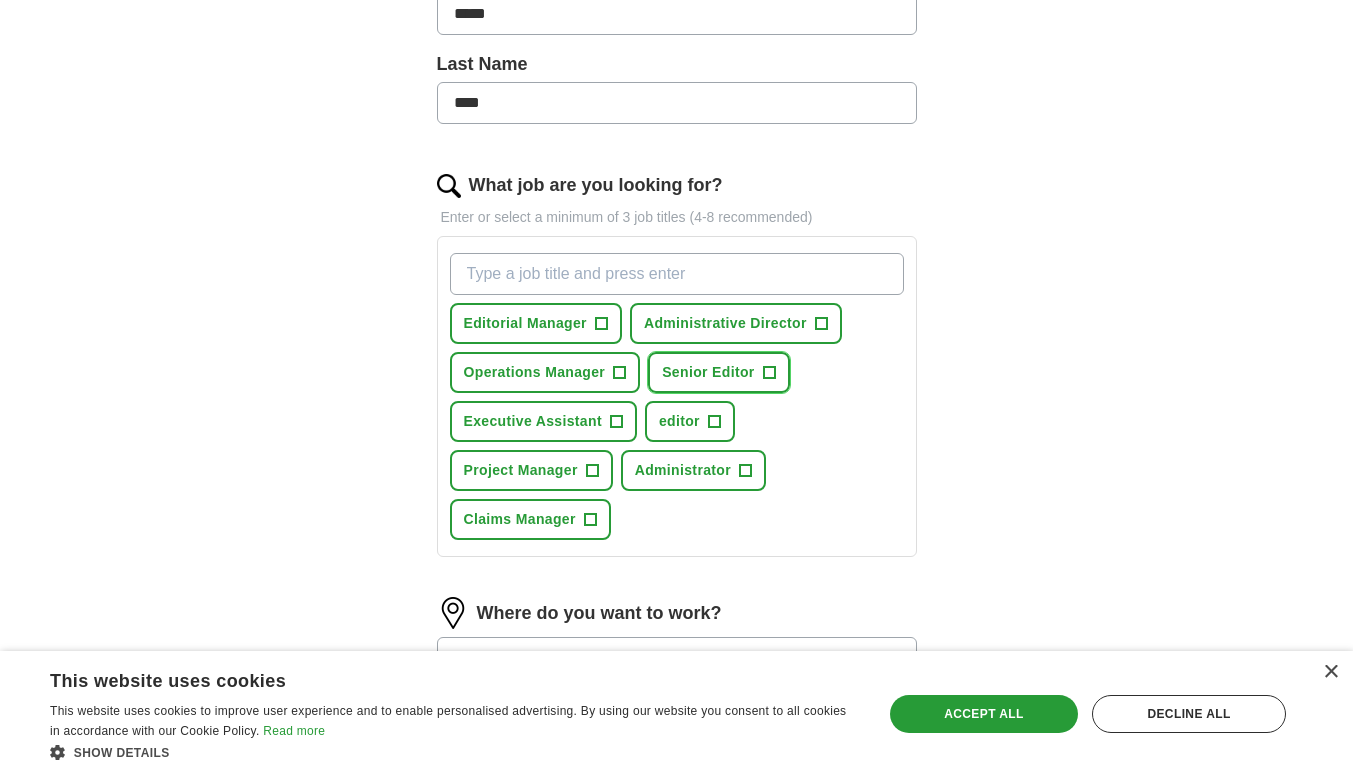 click on "+" at bounding box center (769, 373) 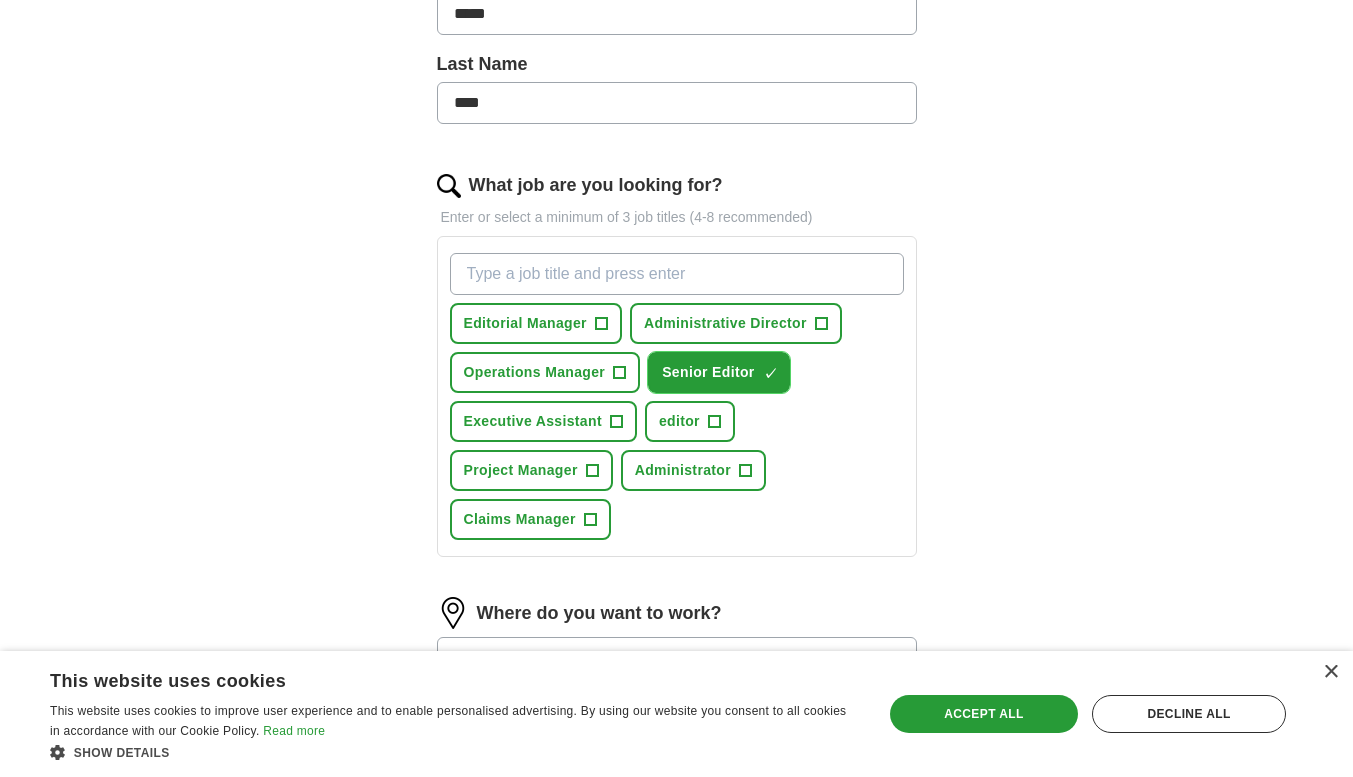 click on "×" at bounding box center (0, 0) 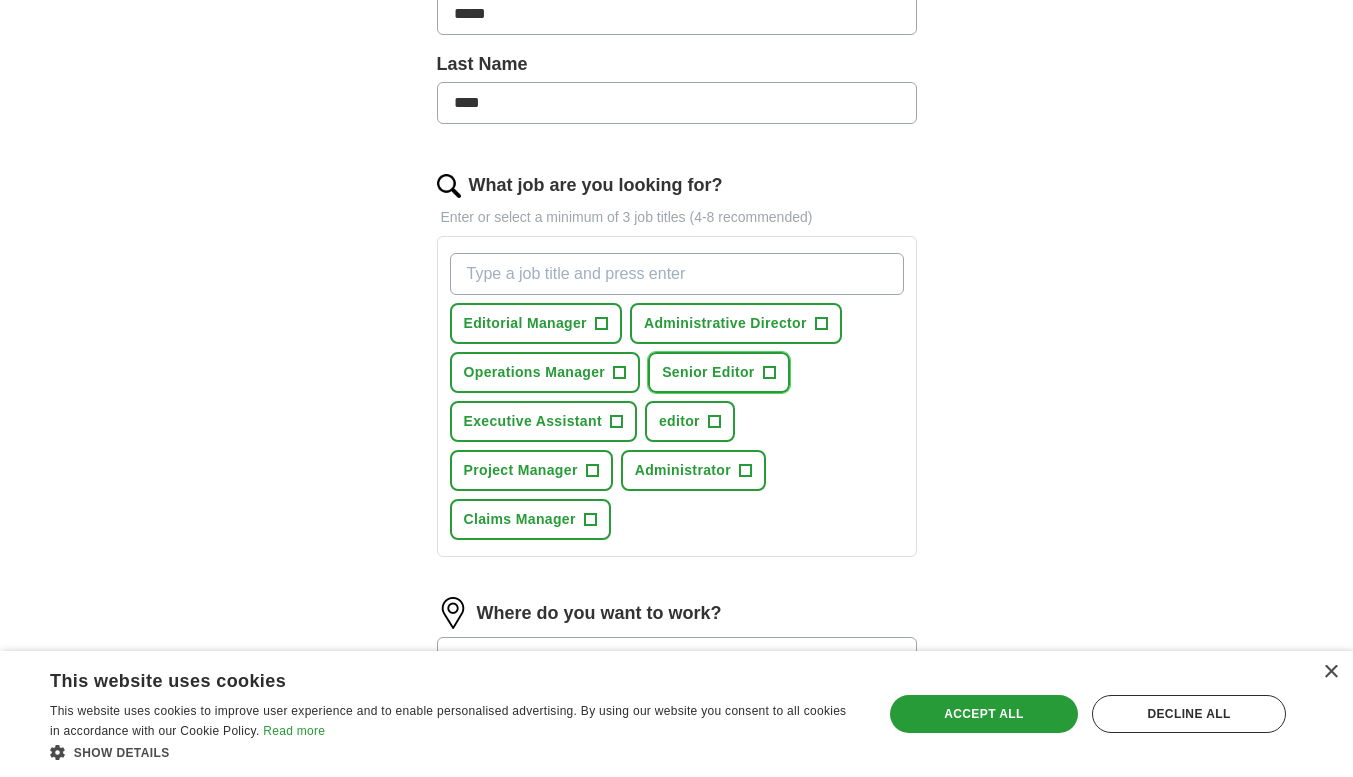 click on "+" at bounding box center [769, 373] 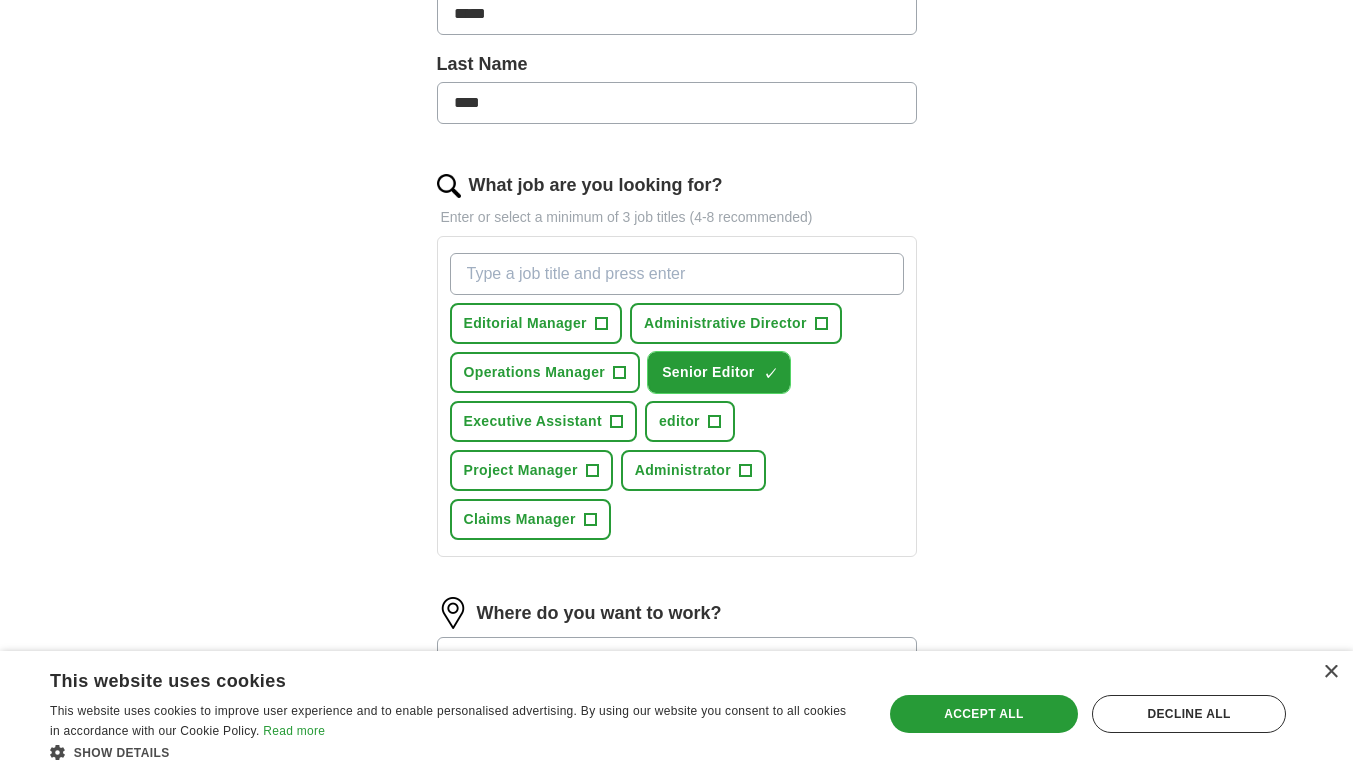 click on "Senior Editor" at bounding box center (708, 372) 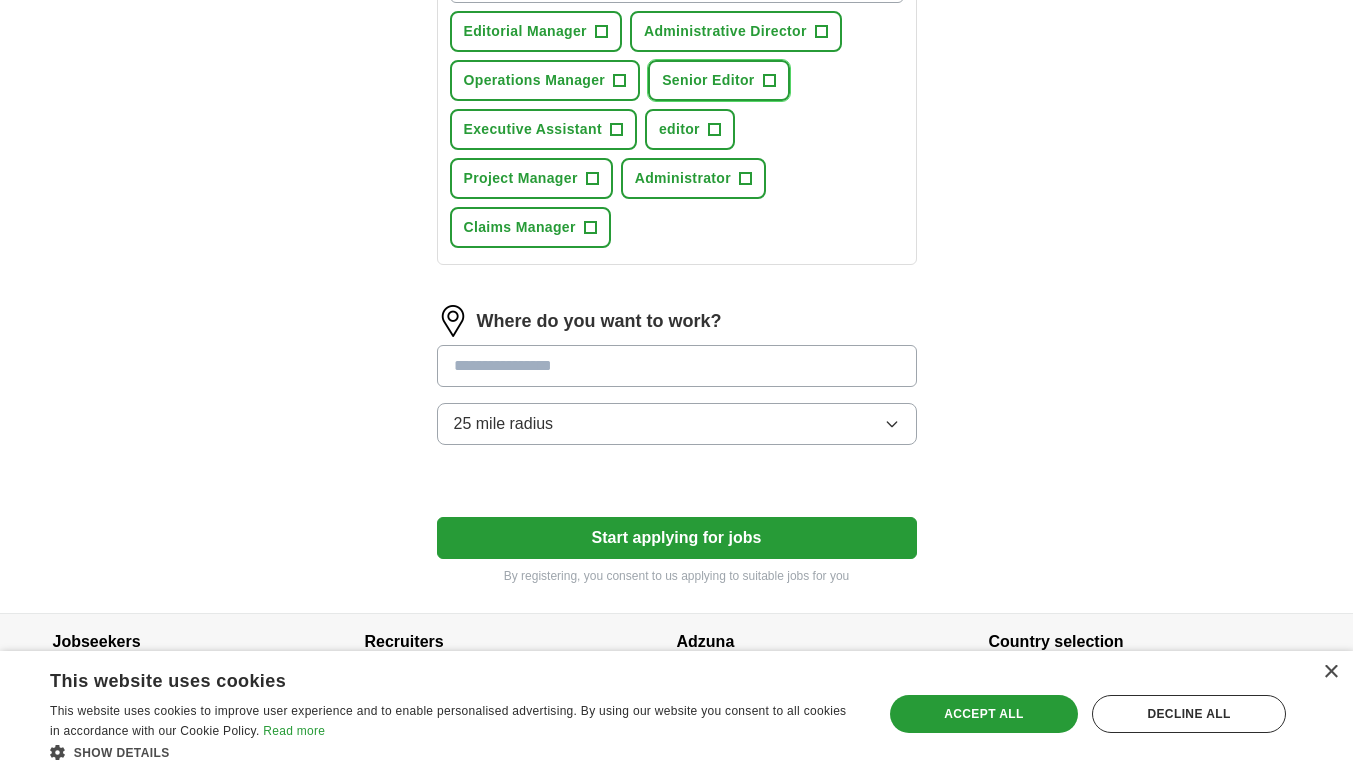 scroll, scrollTop: 830, scrollLeft: 0, axis: vertical 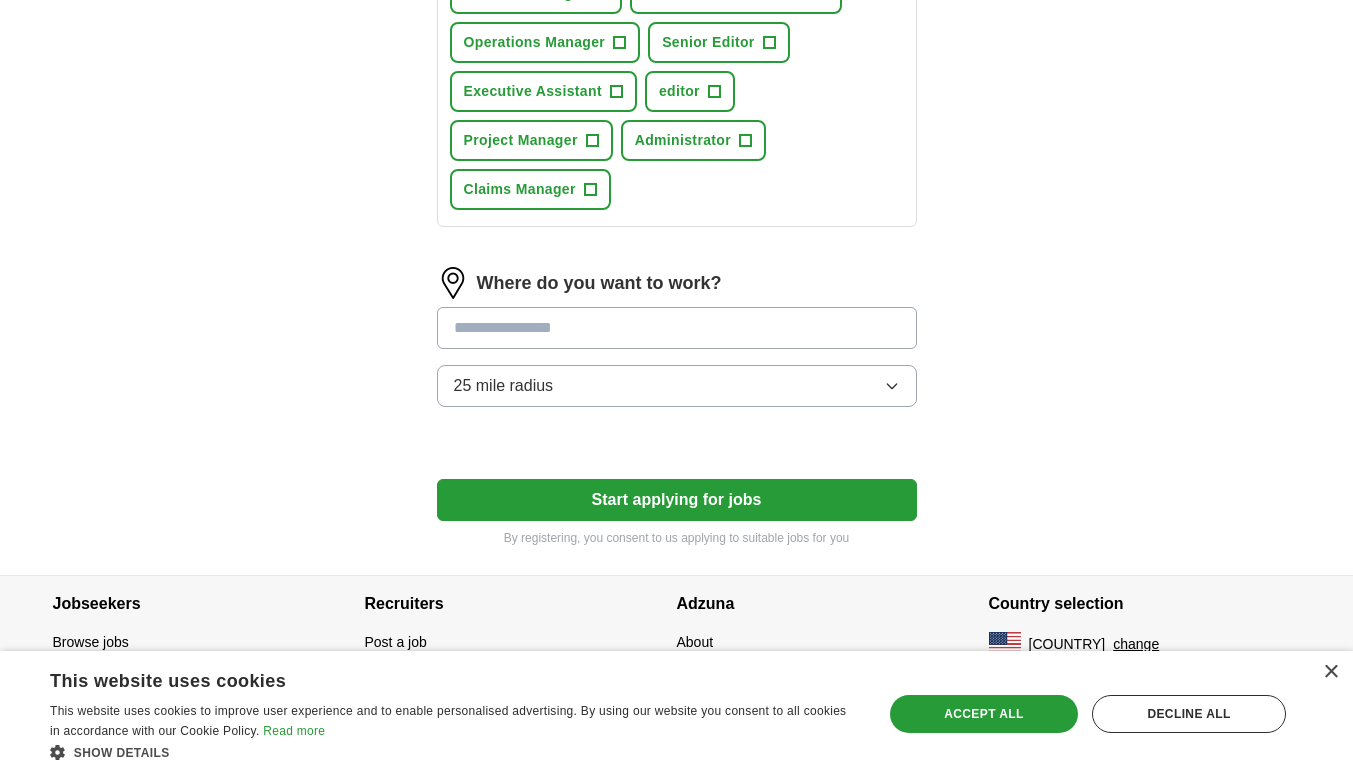 click at bounding box center (677, 328) 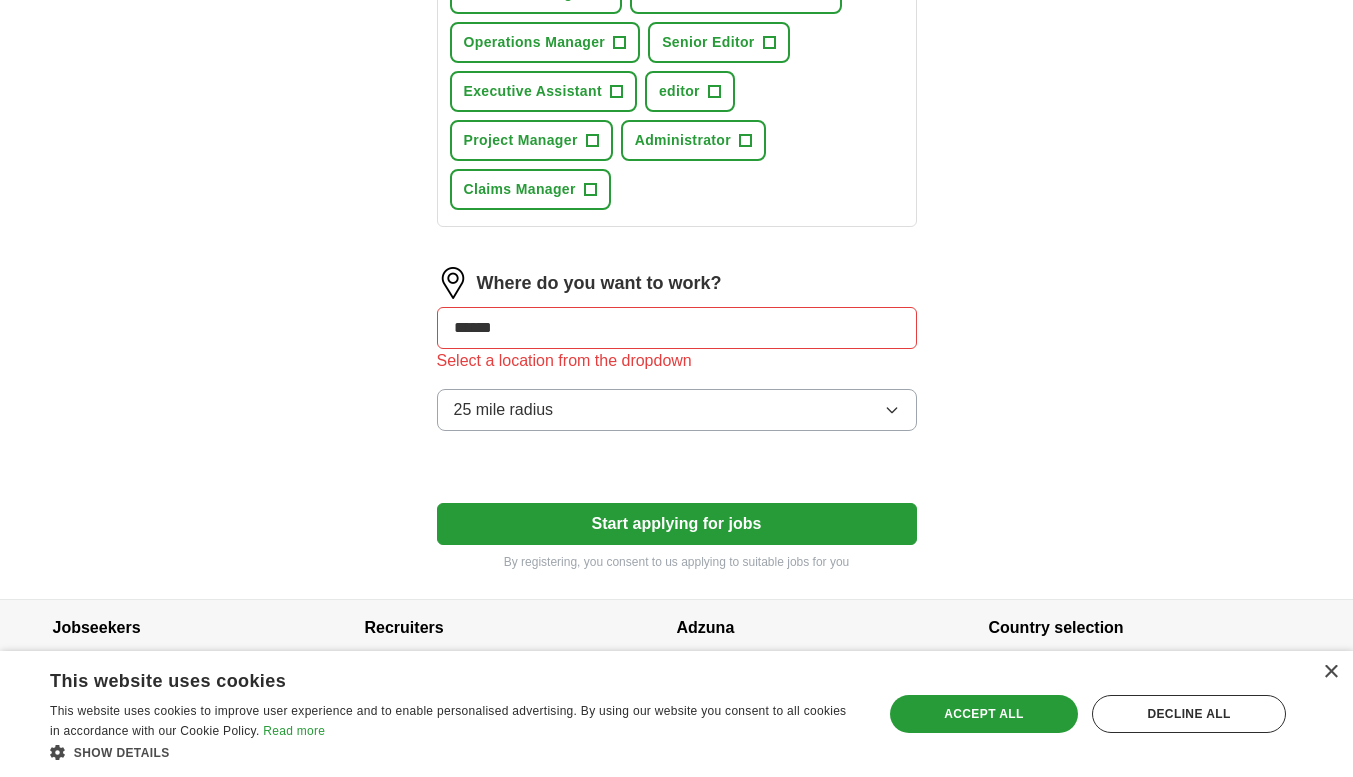 click on "Select a resume [FILENAME] [DATE], [TIME] Upload a different resume By uploading your resume you agree to our T&Cs and Privacy Notice . First Name ***** Last Name **** What job are you looking for? Enter or select a minimum of 3 job titles (4-8 recommended) Editorial Manager + Administrative Director + Operations Manager + Senior Editor + Executive Assistant + editor + Project Manager + Administrator + Claims Manager + Where do you want to work? ****** Select a location from the dropdown 25 mile radius Start applying for jobs By registering, you consent to us applying to suitable jobs for you" at bounding box center (677, 7) 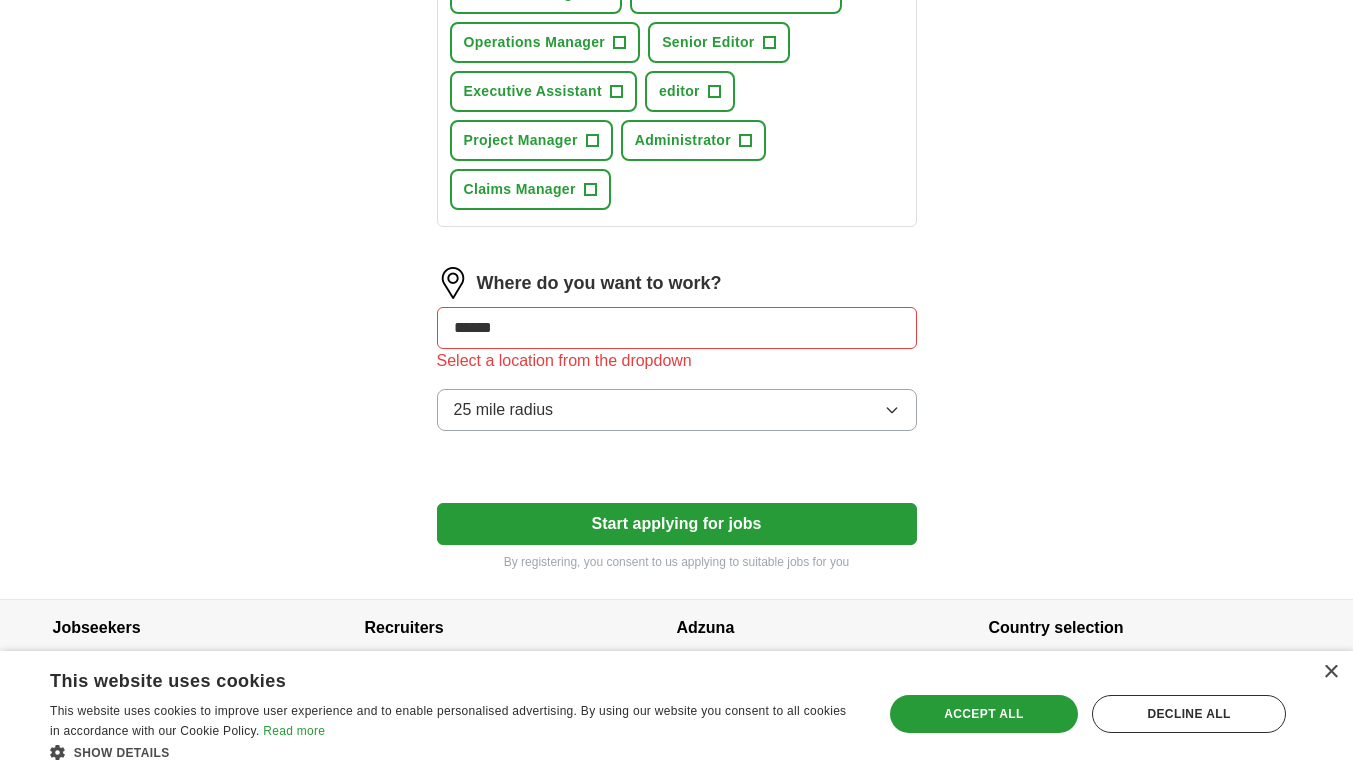 drag, startPoint x: 522, startPoint y: 323, endPoint x: 408, endPoint y: 321, distance: 114.01754 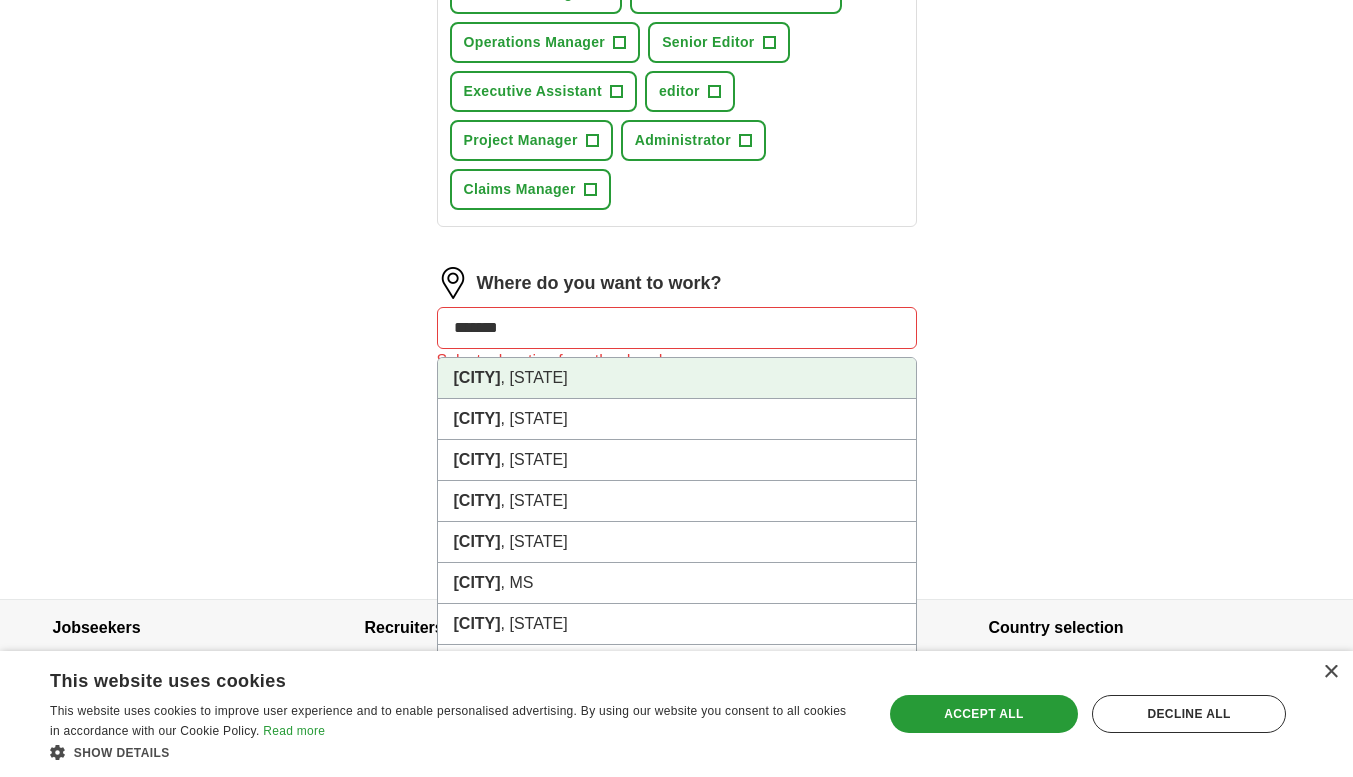 click on "[CITY] , [STATE]" at bounding box center [677, 378] 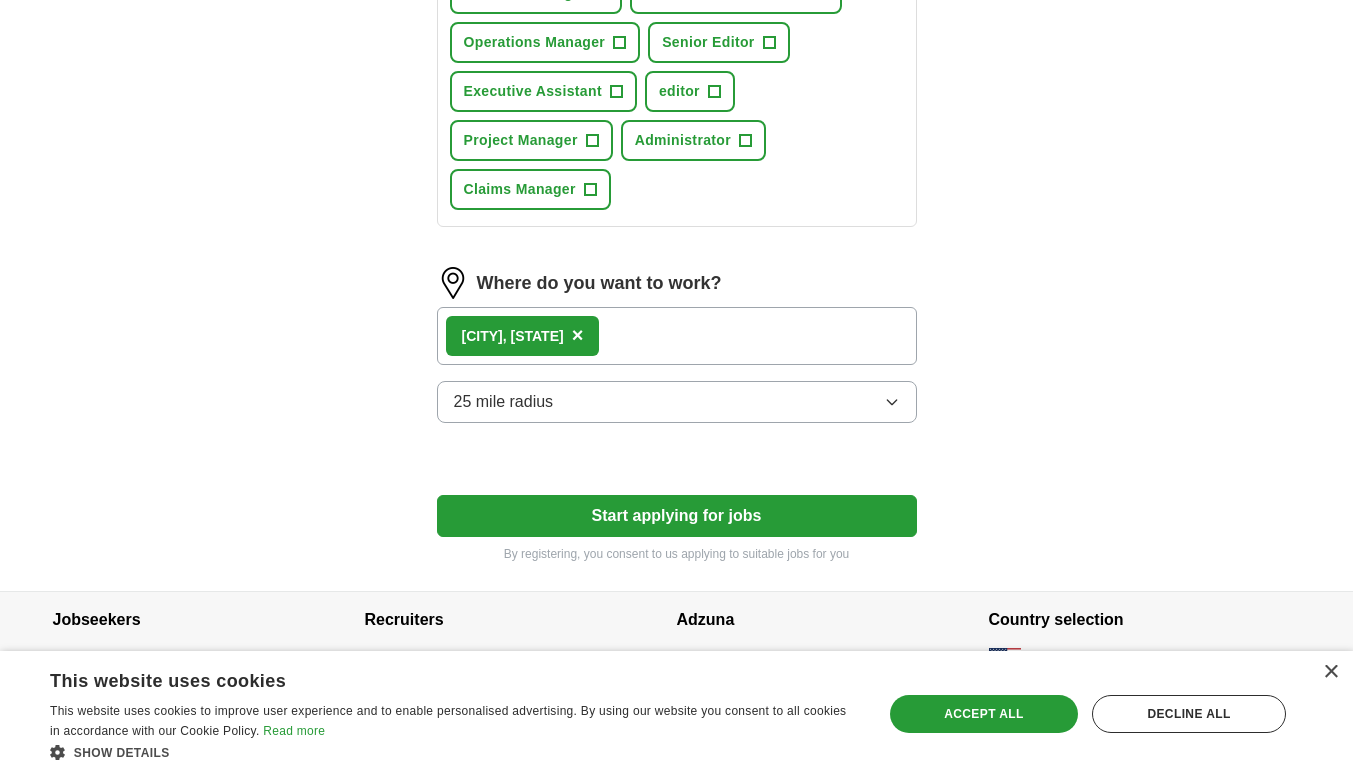 click on "×" at bounding box center (578, 335) 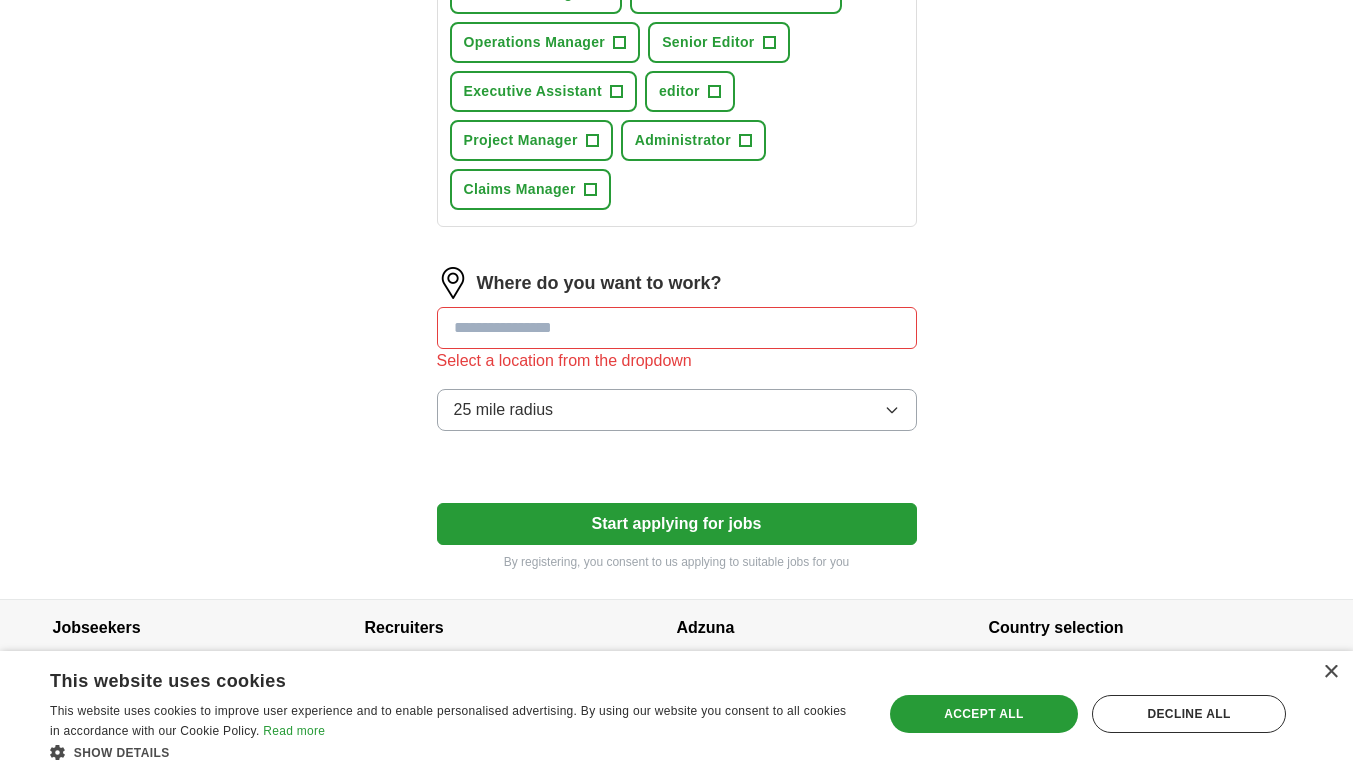 click at bounding box center (677, 328) 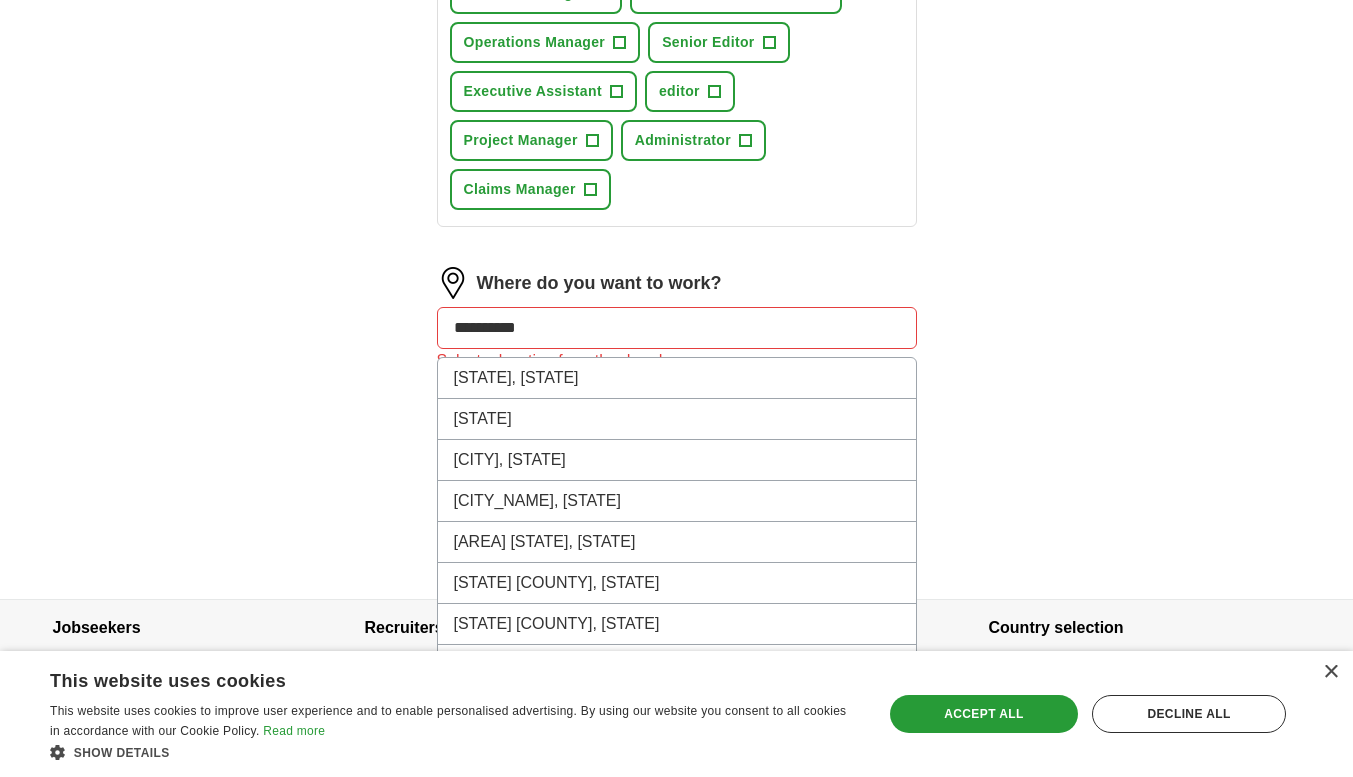type on "**********" 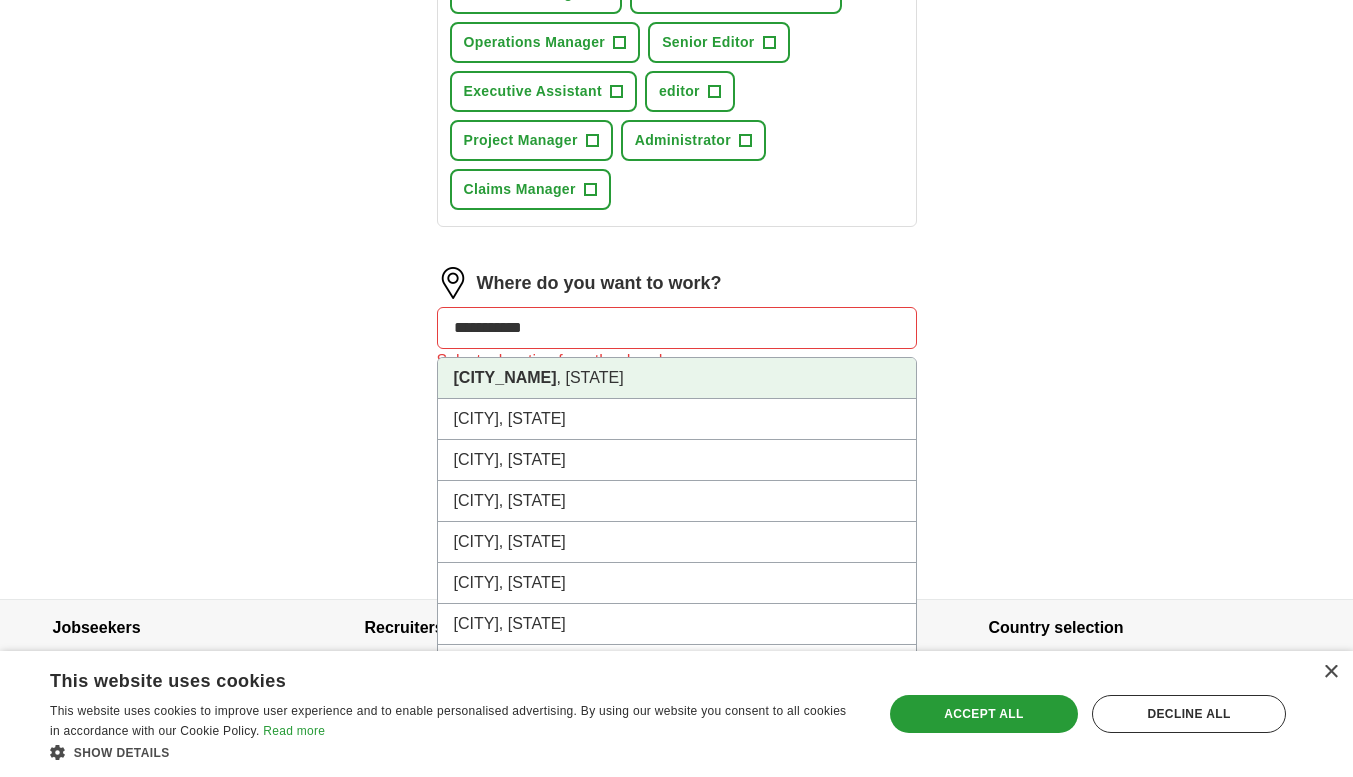 click on "[CITY_NAME]" at bounding box center (505, 377) 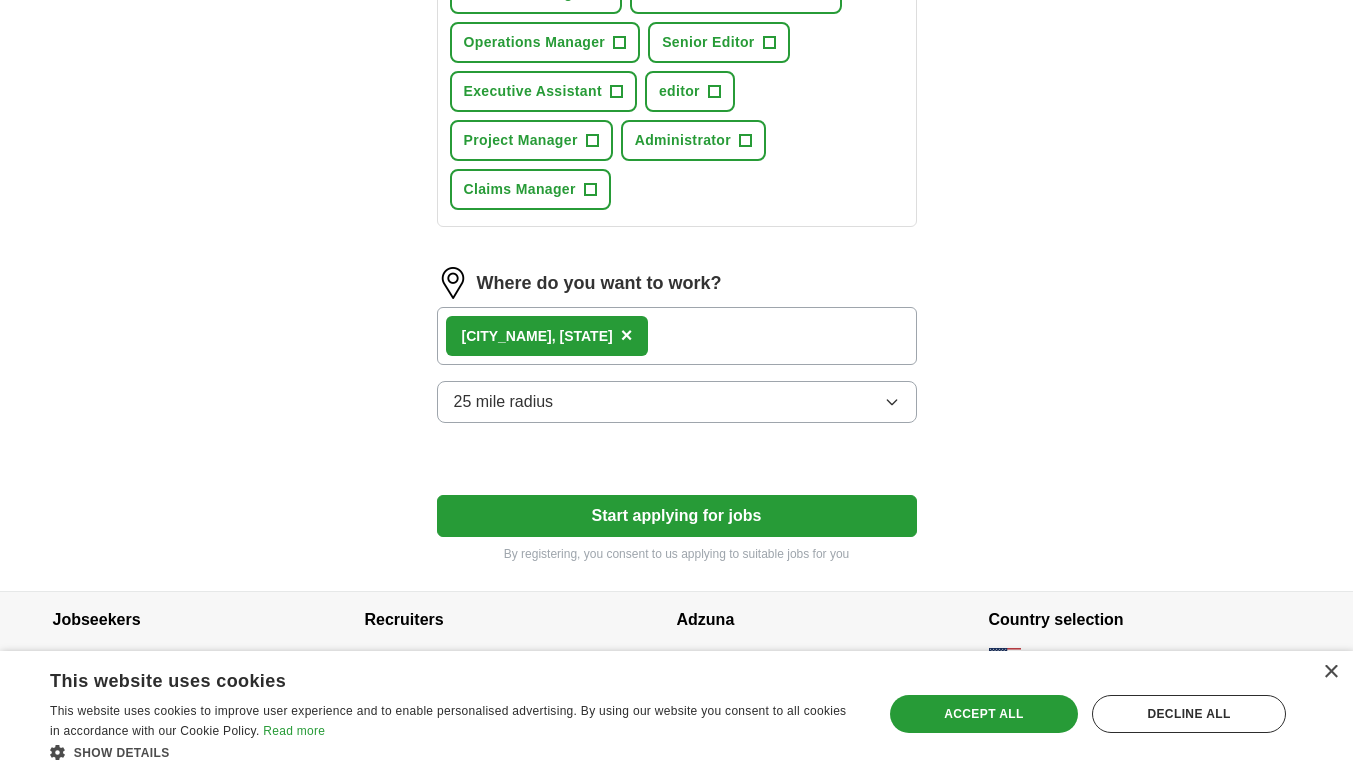 click on "Start applying for jobs" at bounding box center [677, 516] 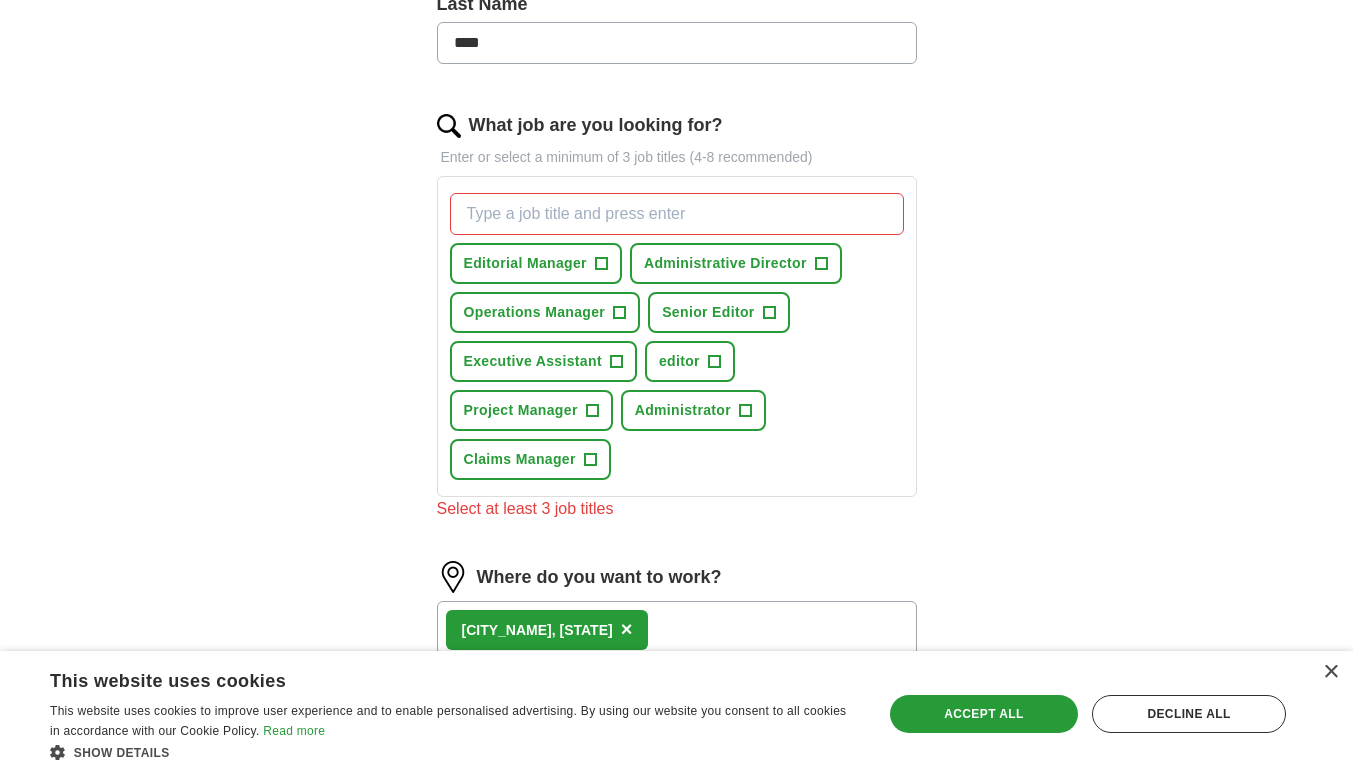 scroll, scrollTop: 530, scrollLeft: 0, axis: vertical 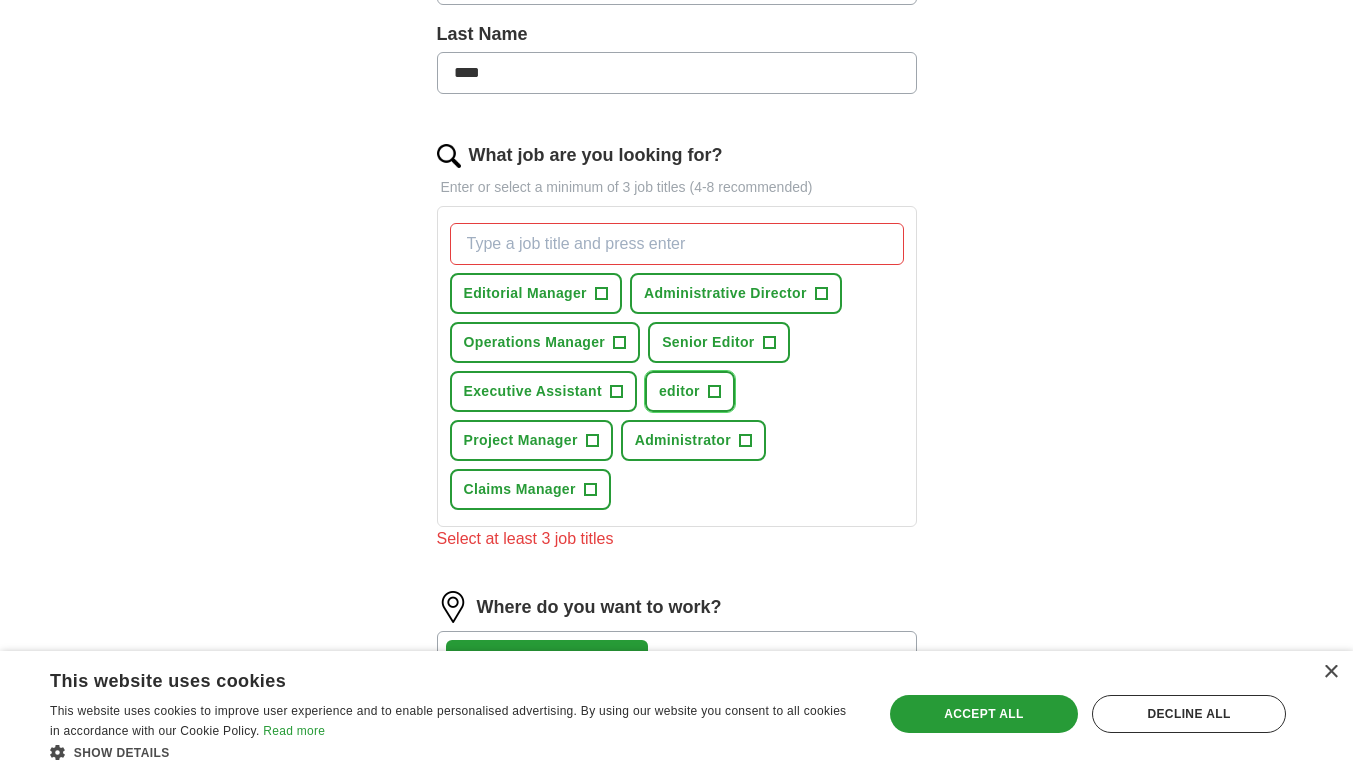 click on "+" at bounding box center [714, 392] 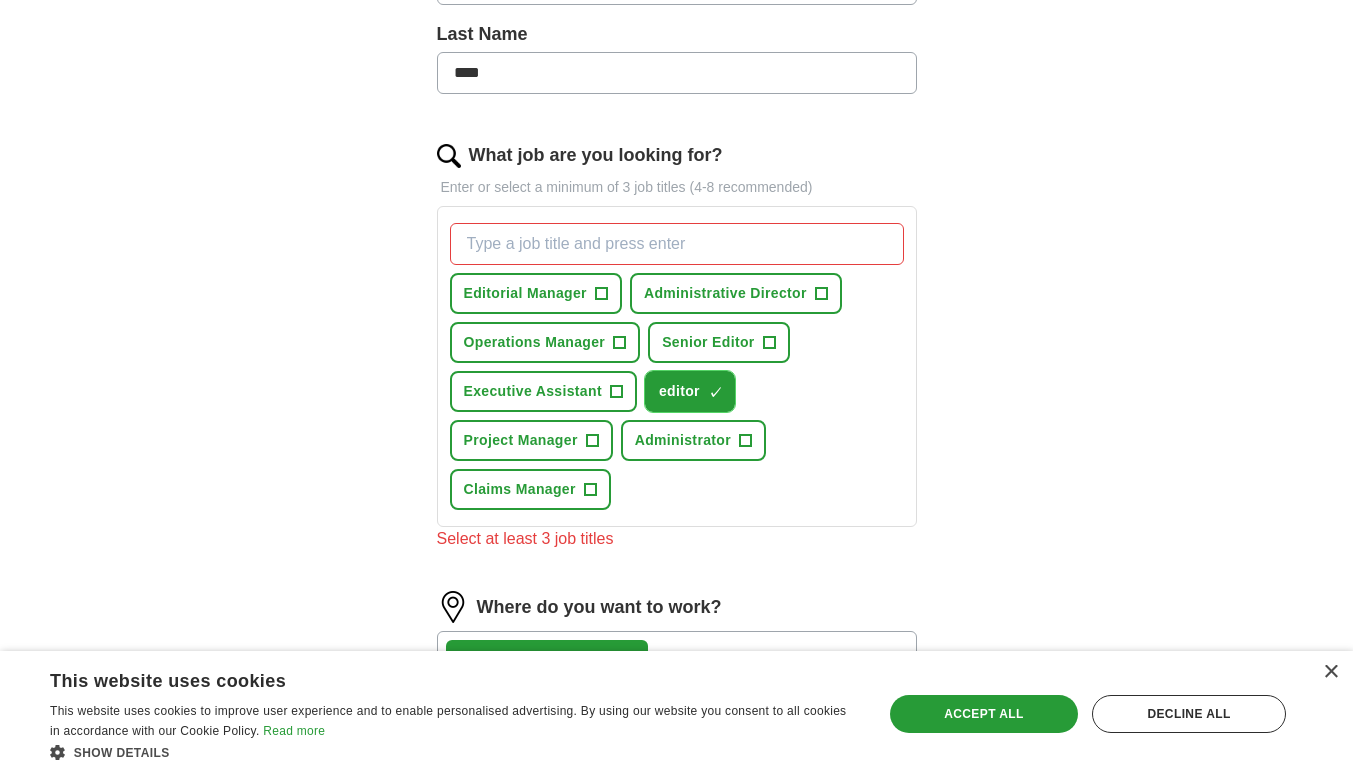 click on "×" at bounding box center [0, 0] 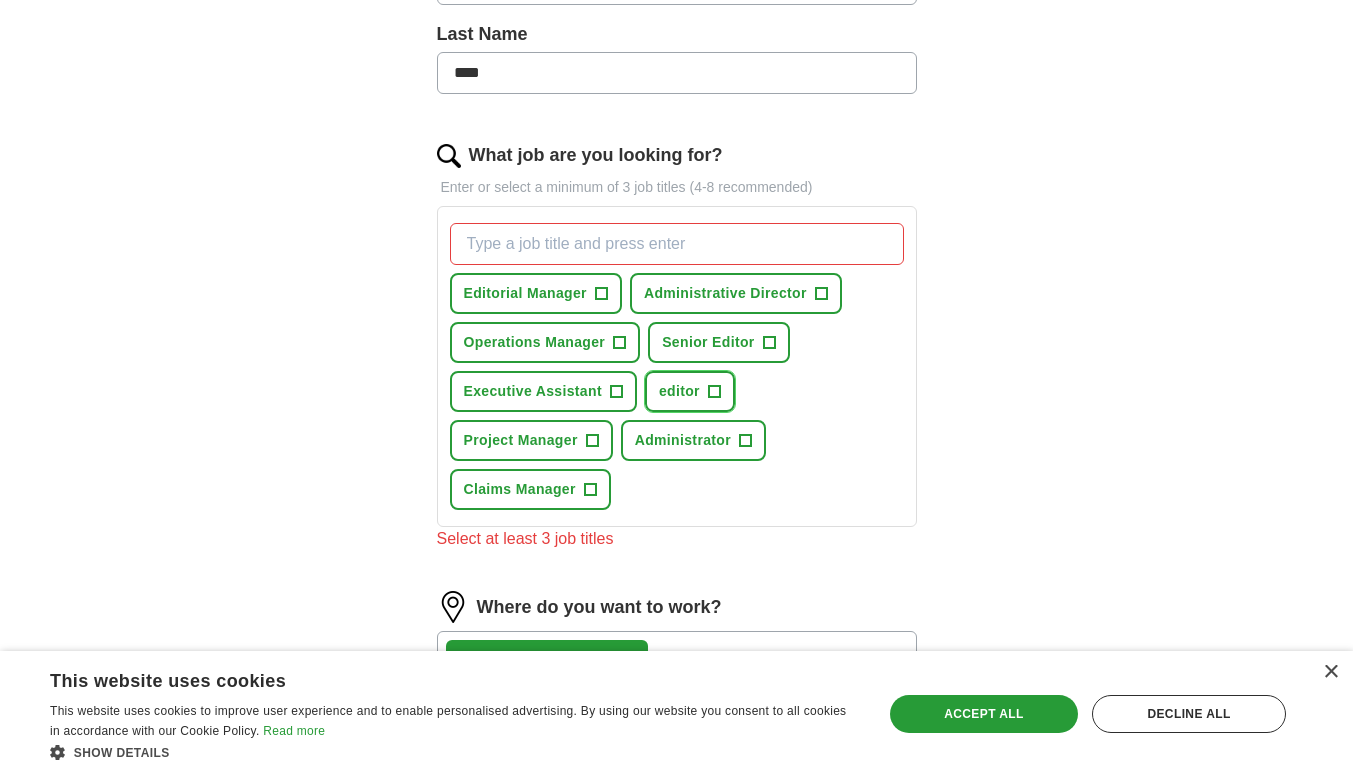 click on "+" at bounding box center [714, 392] 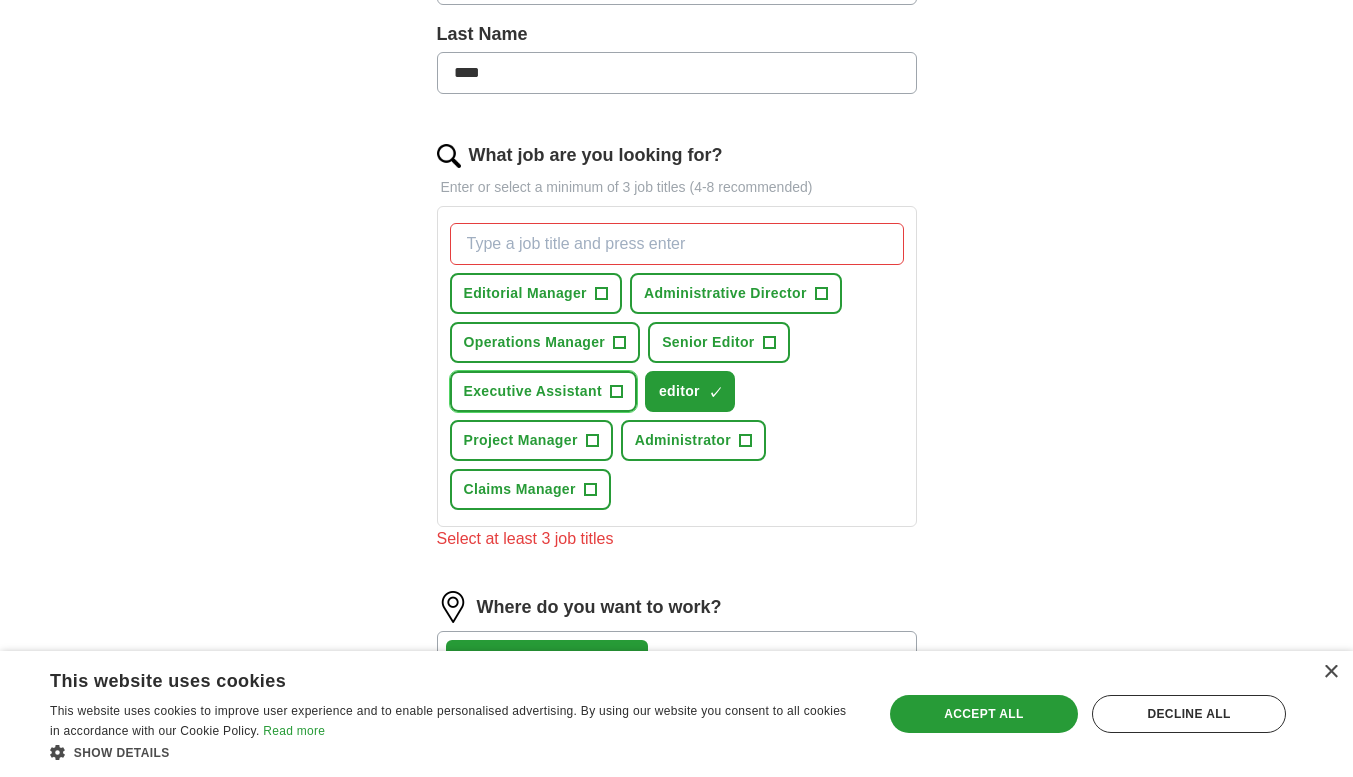 click on "+" at bounding box center (616, 392) 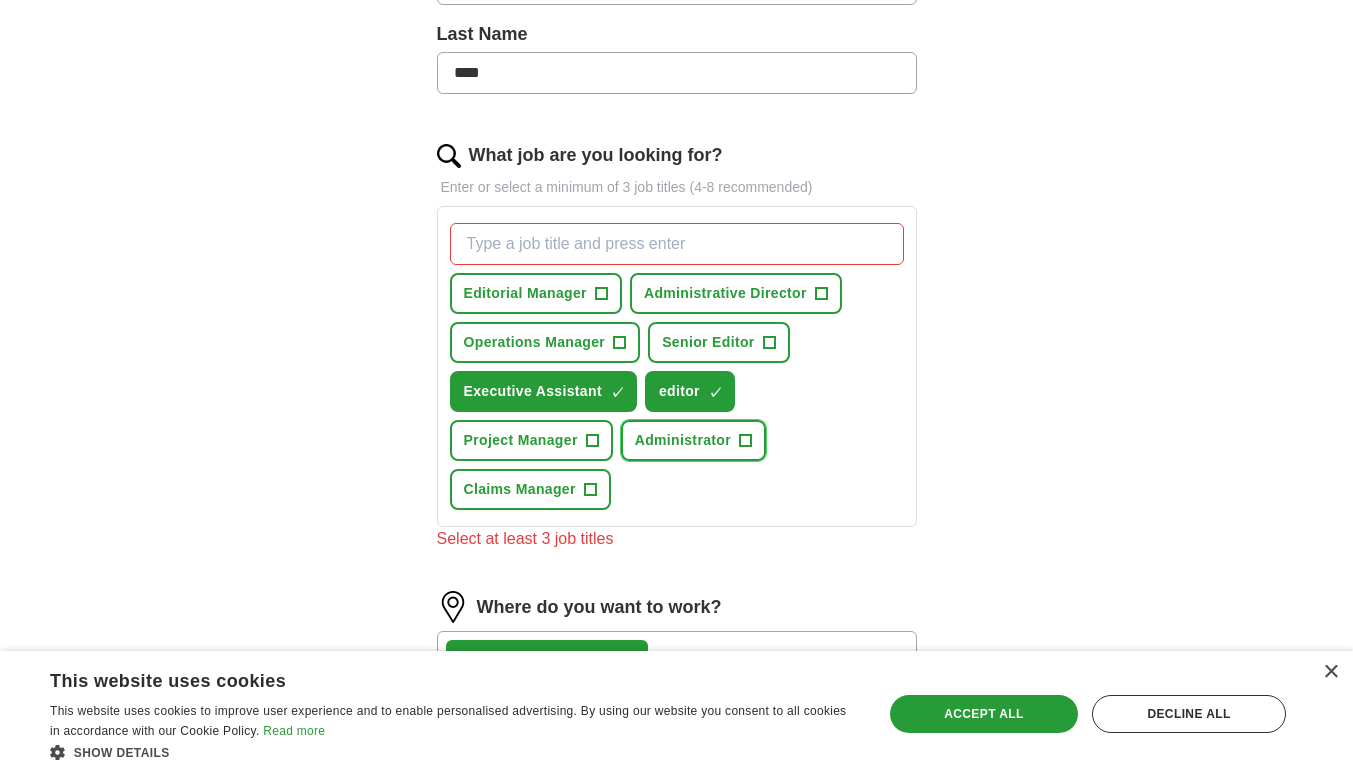click on "+" at bounding box center [746, 441] 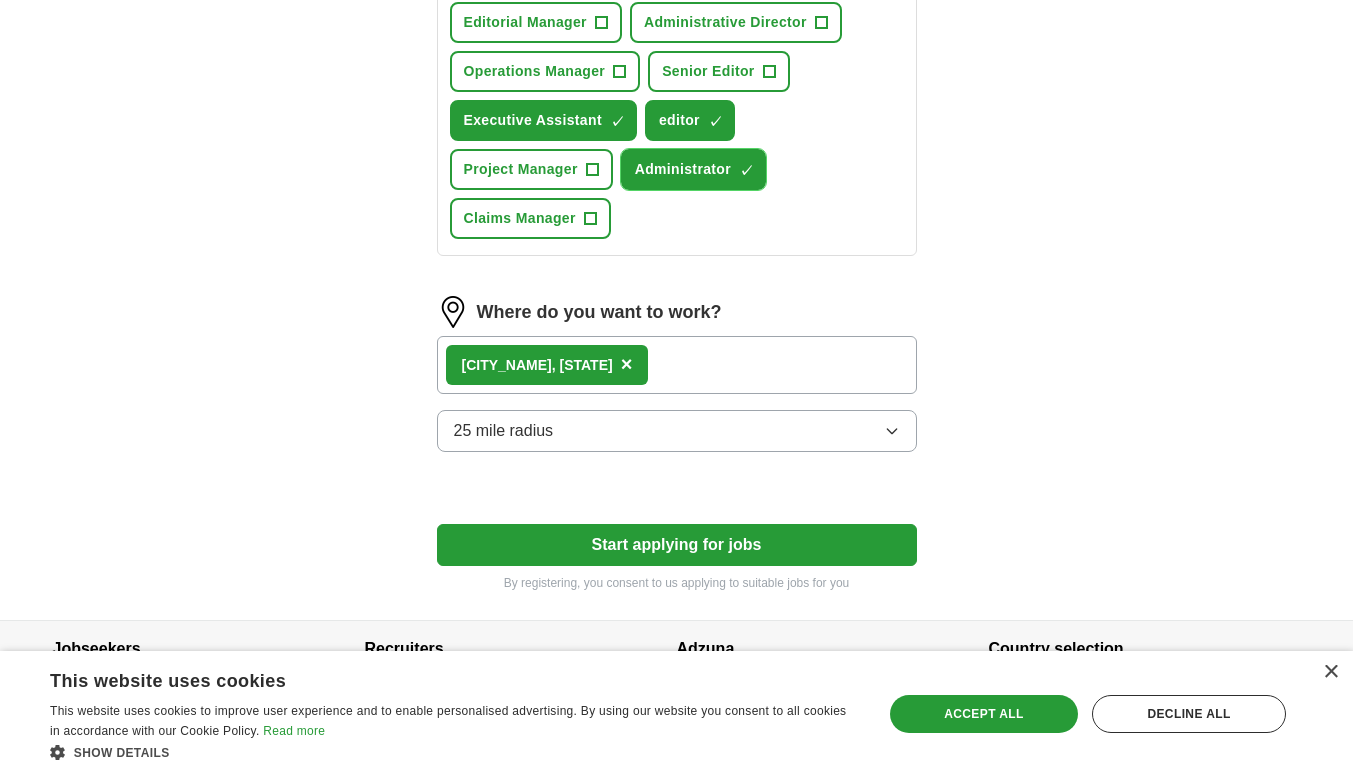 scroll, scrollTop: 846, scrollLeft: 0, axis: vertical 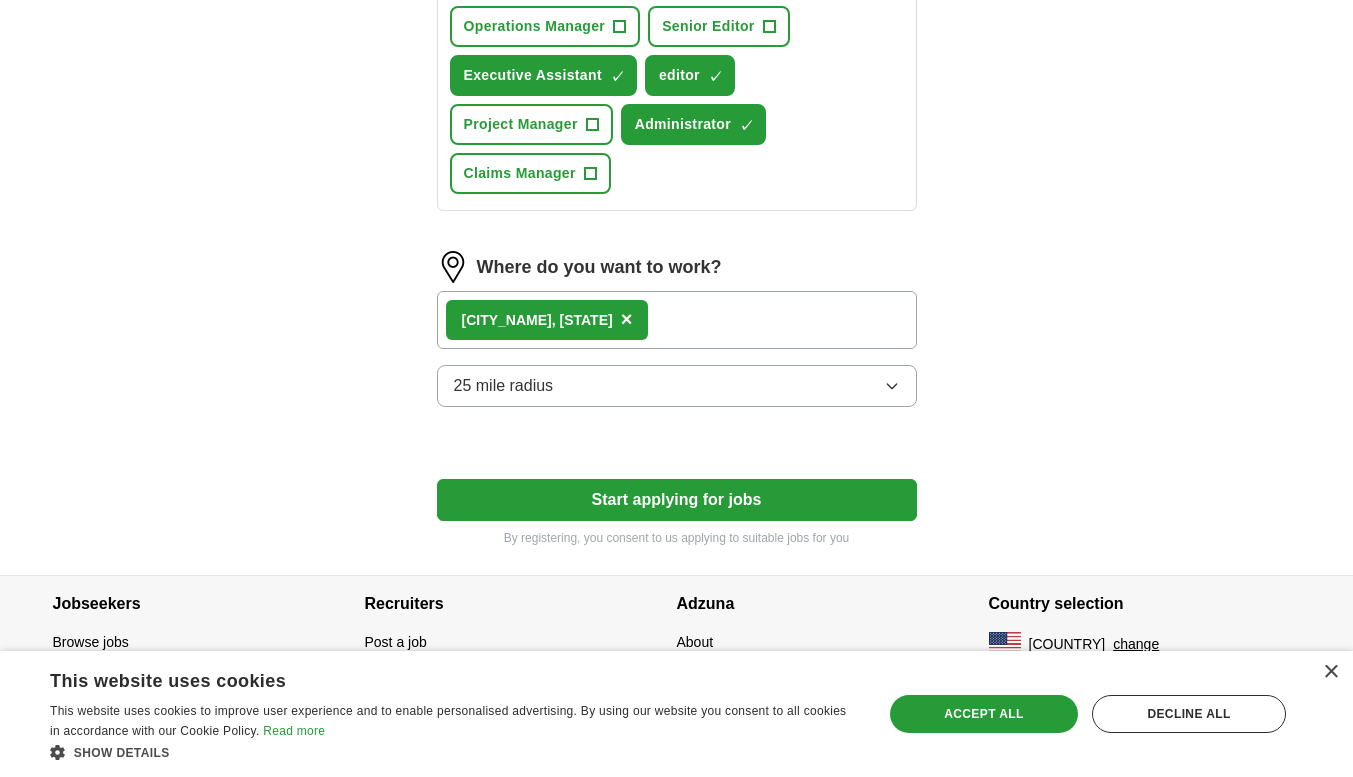 click on "Start applying for jobs" at bounding box center [677, 500] 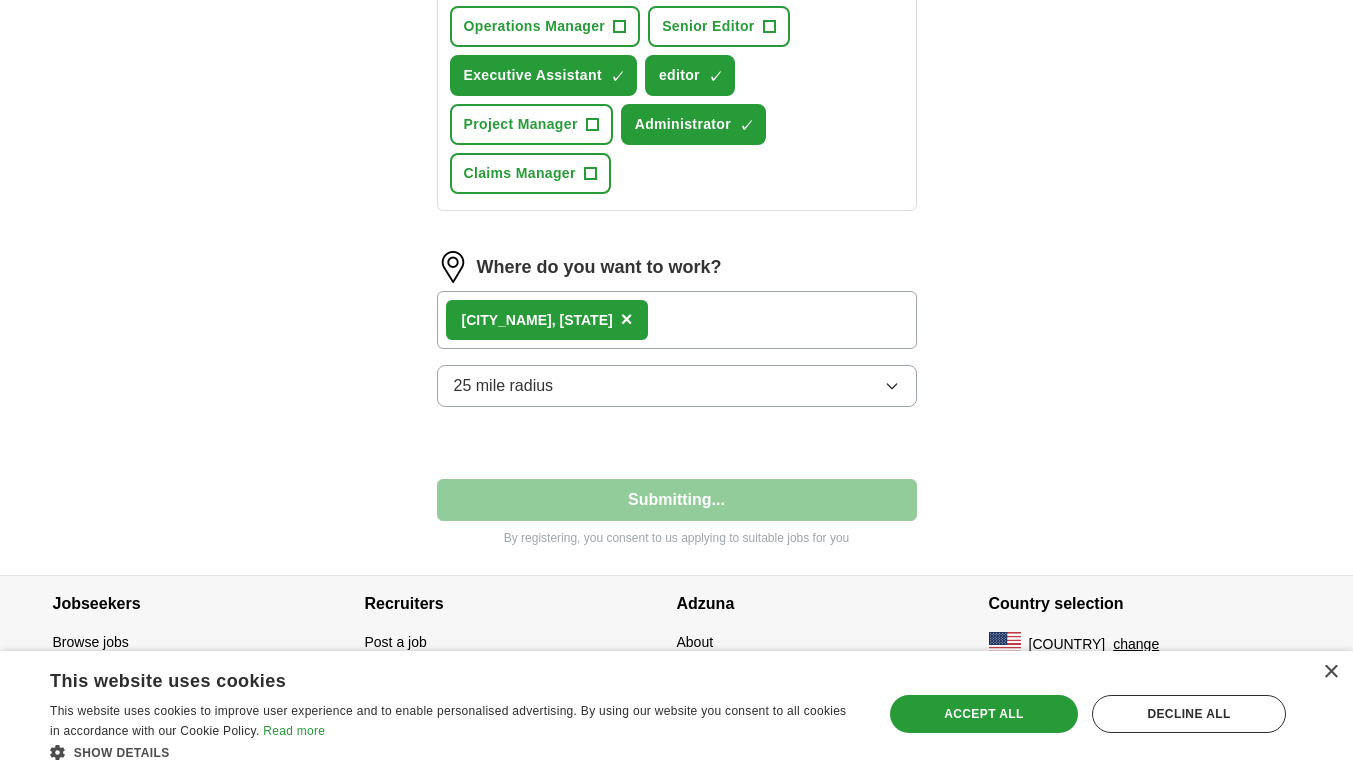 select on "**" 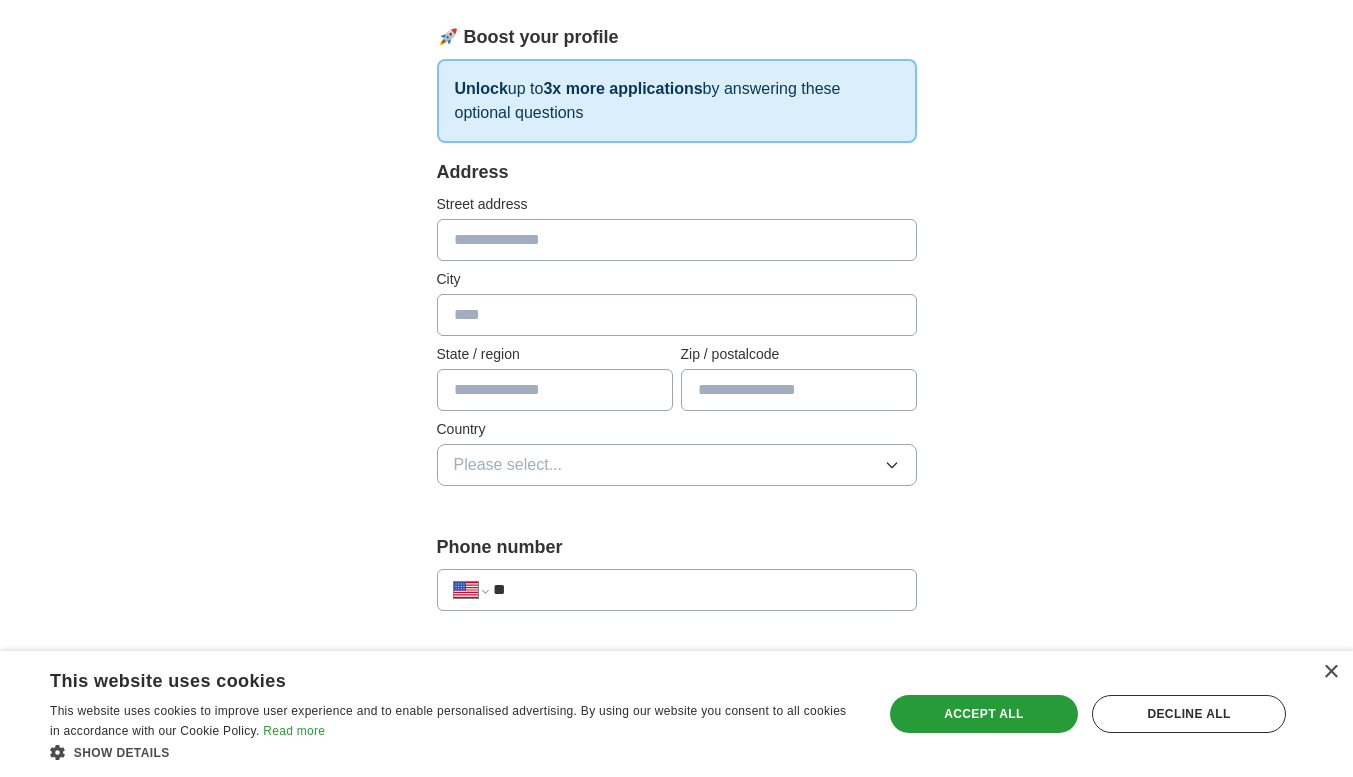 scroll, scrollTop: 300, scrollLeft: 0, axis: vertical 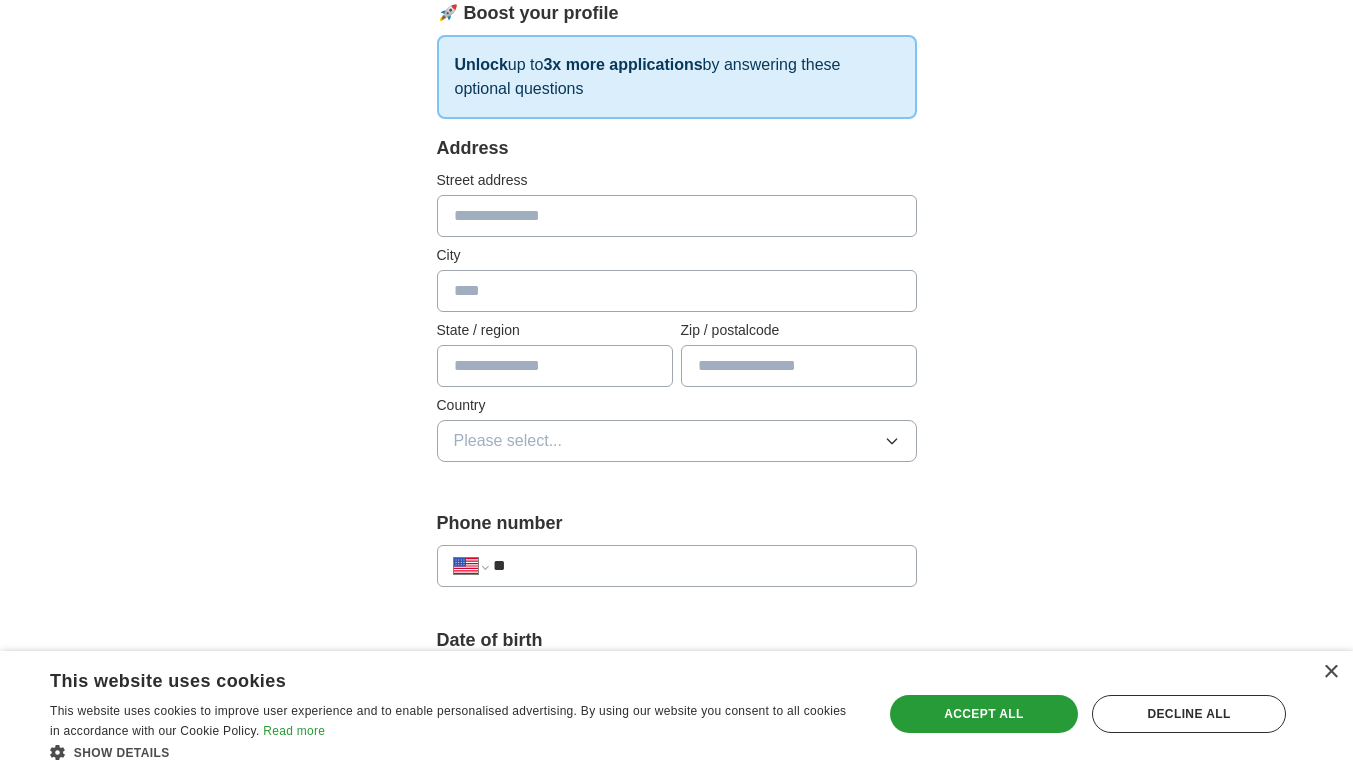 click at bounding box center [677, 216] 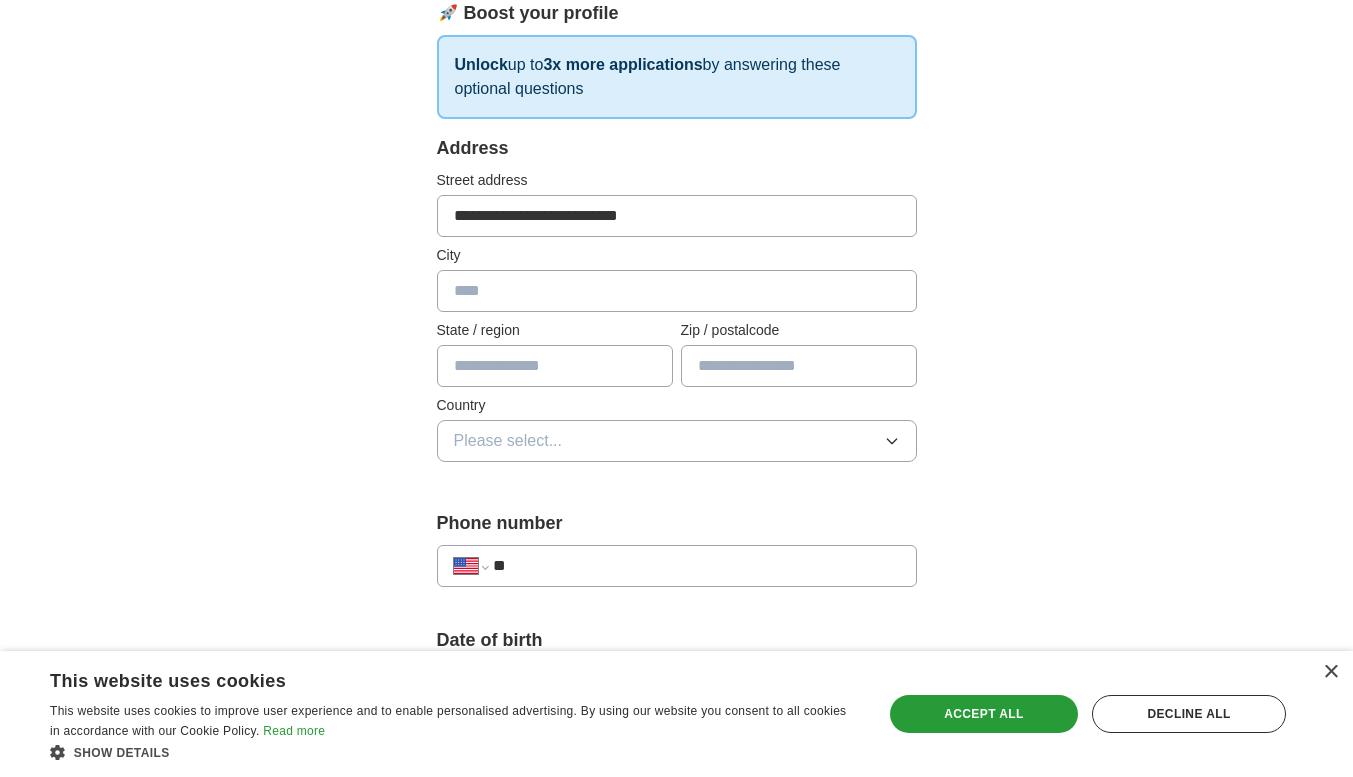 type on "**********" 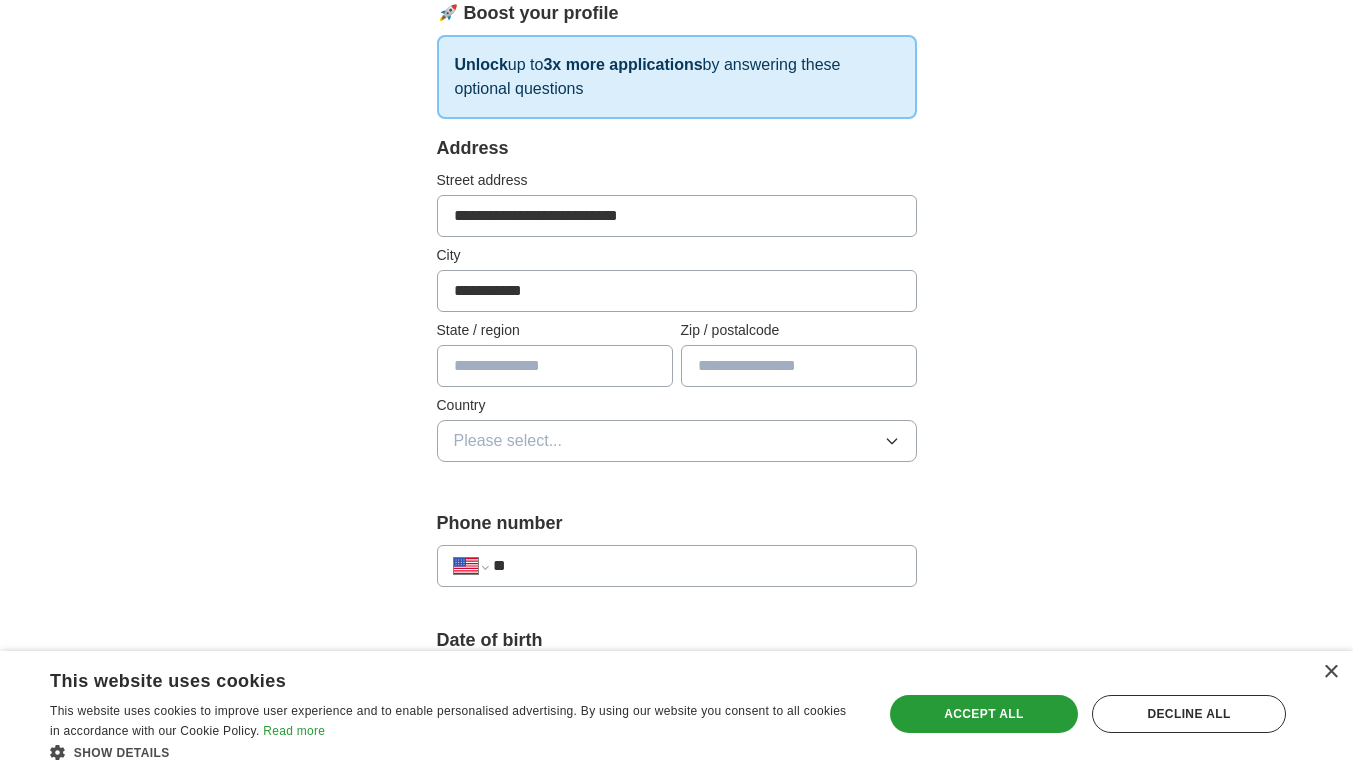 type on "**" 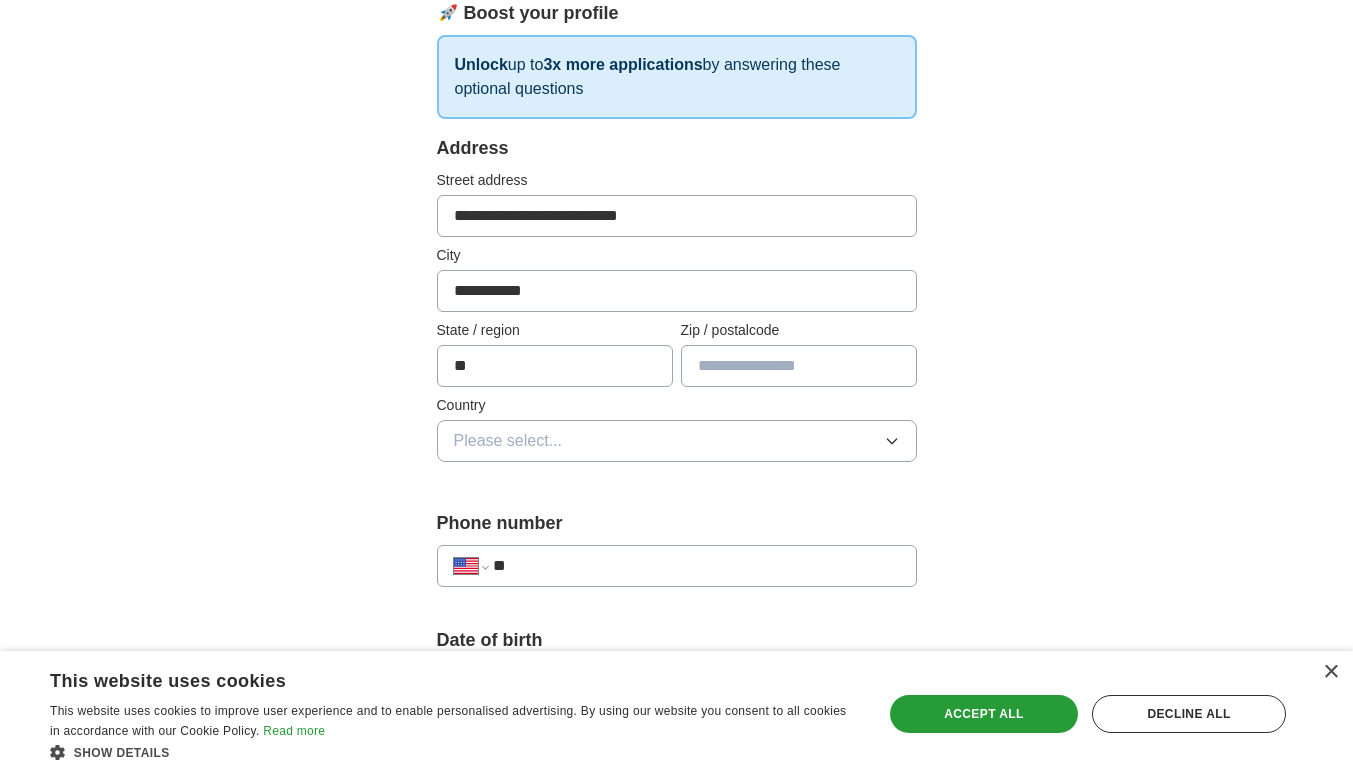 type on "*****" 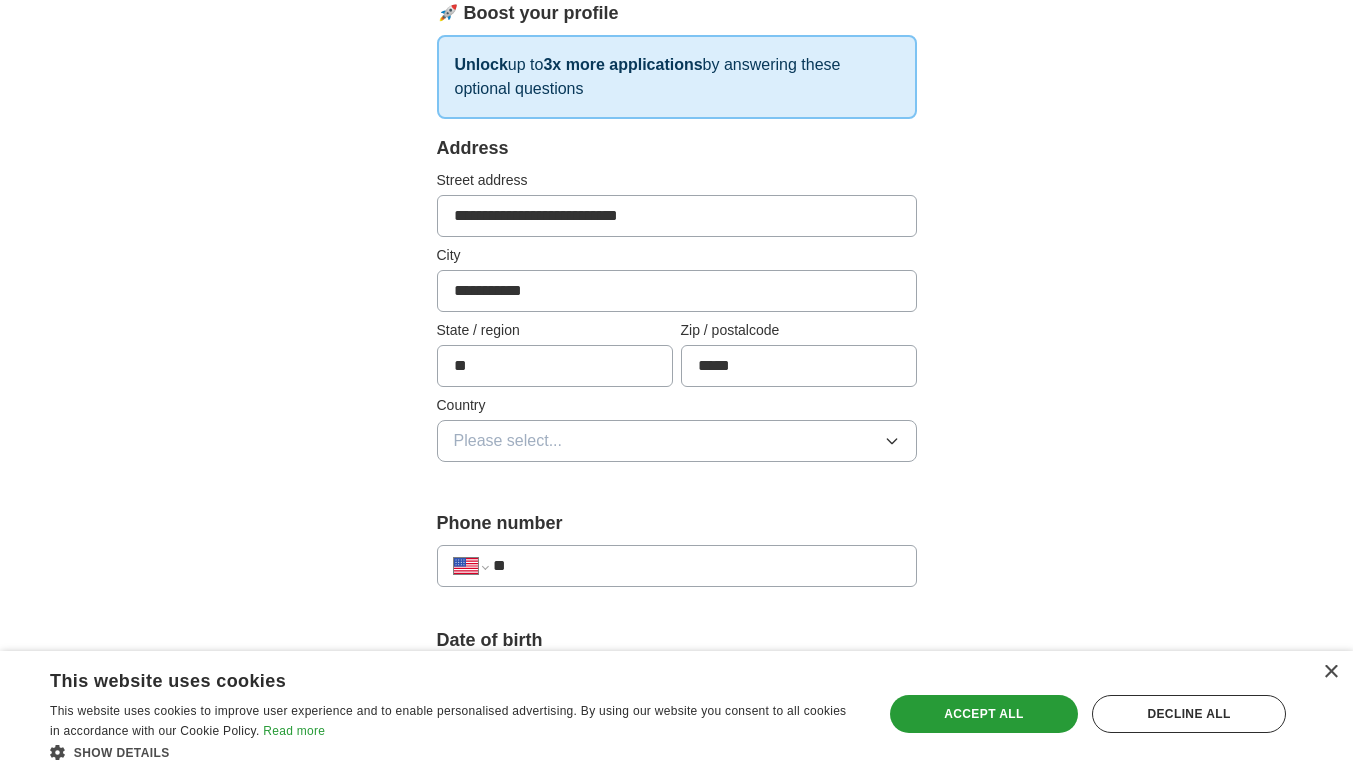 click on "Please select..." at bounding box center [677, 441] 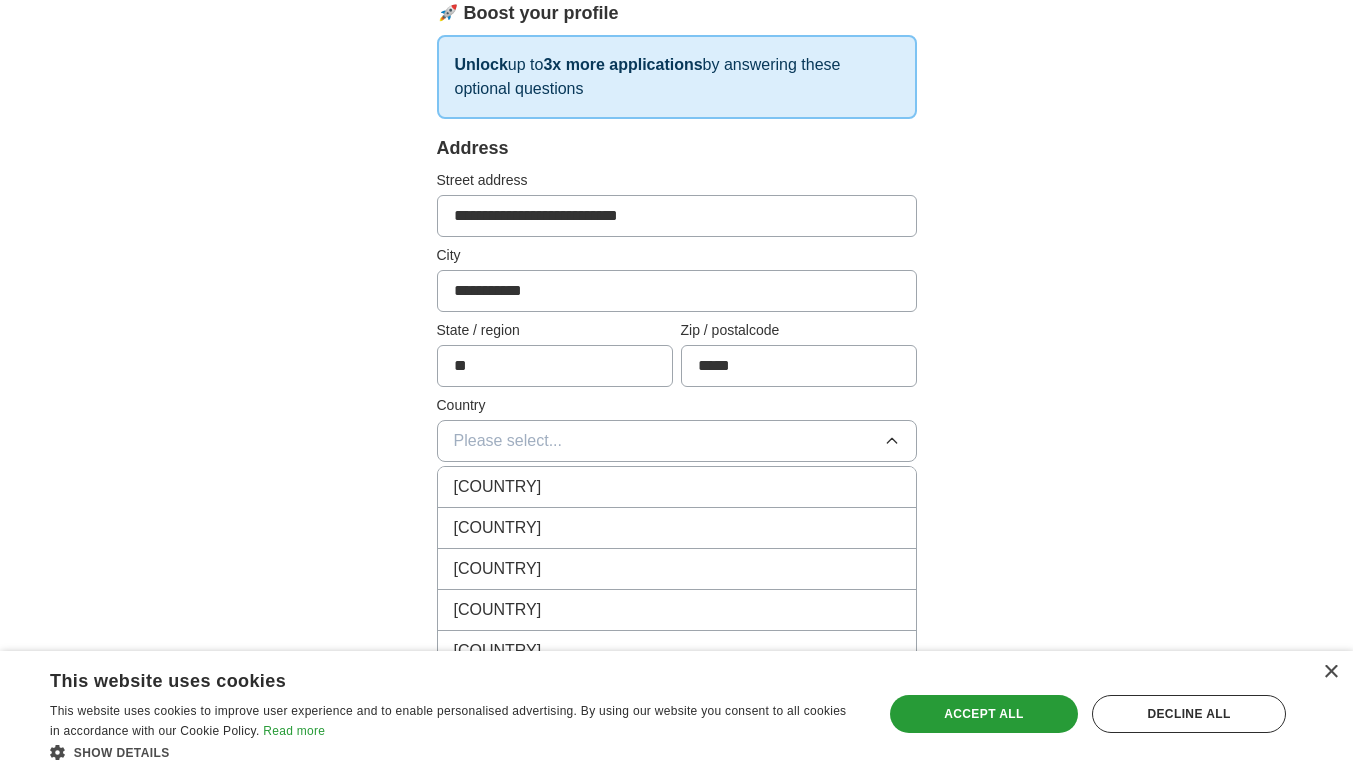 click on "[COUNTRY]" at bounding box center [677, 528] 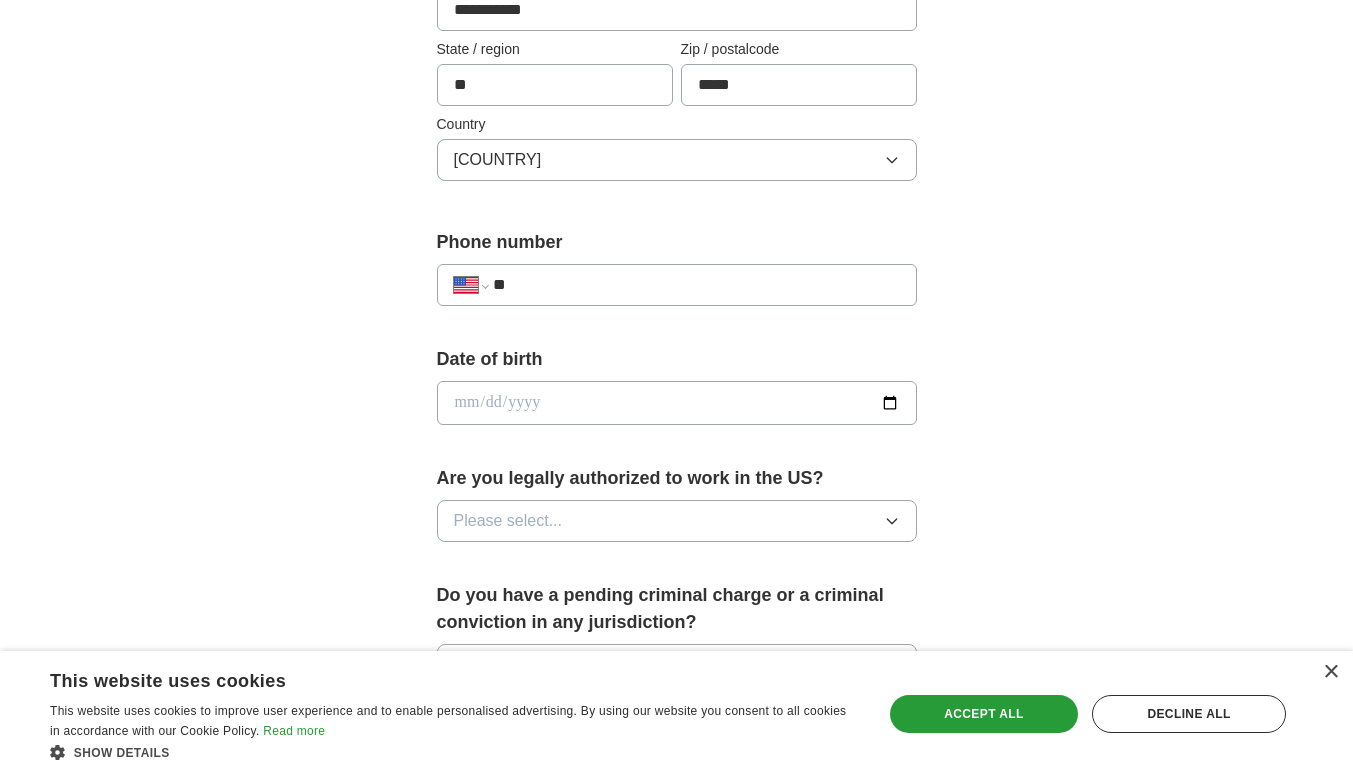 scroll, scrollTop: 600, scrollLeft: 0, axis: vertical 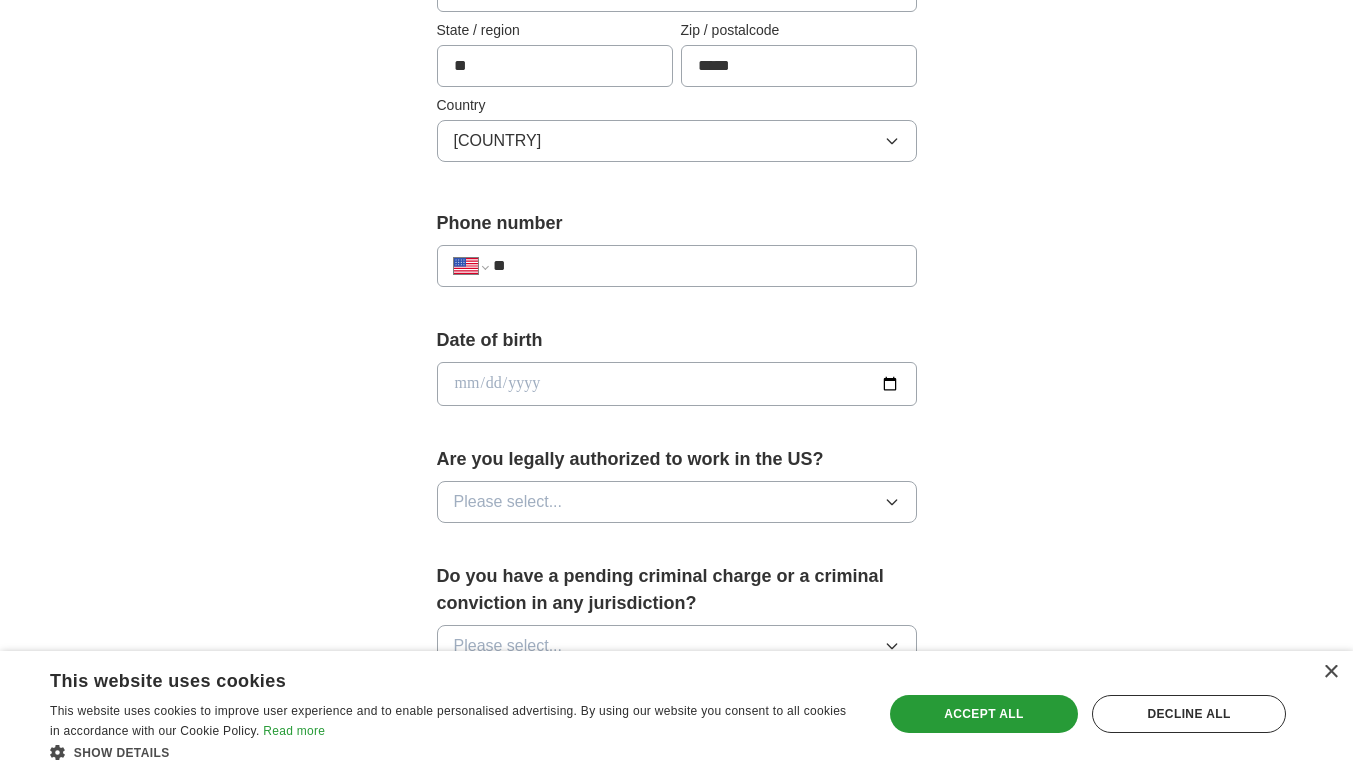 click on "**" at bounding box center (696, 266) 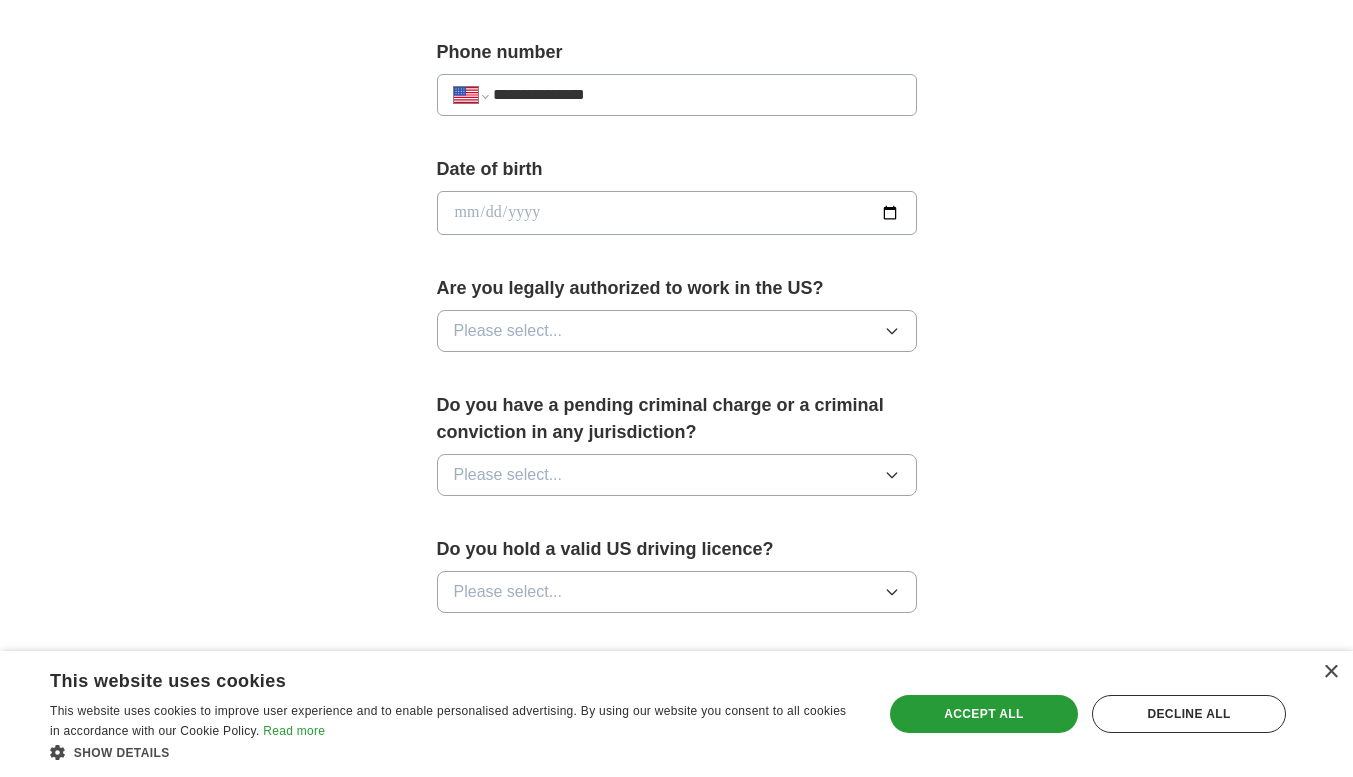 scroll, scrollTop: 800, scrollLeft: 0, axis: vertical 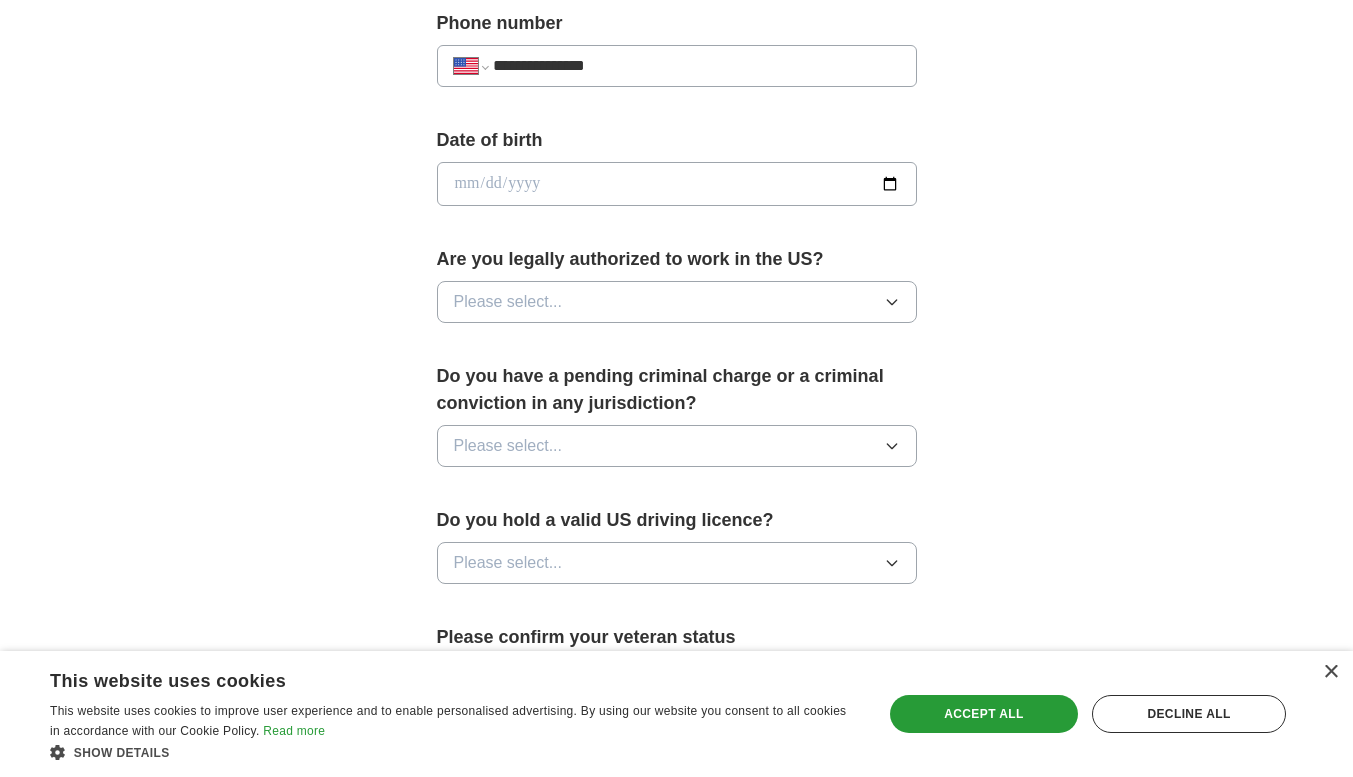 type on "**********" 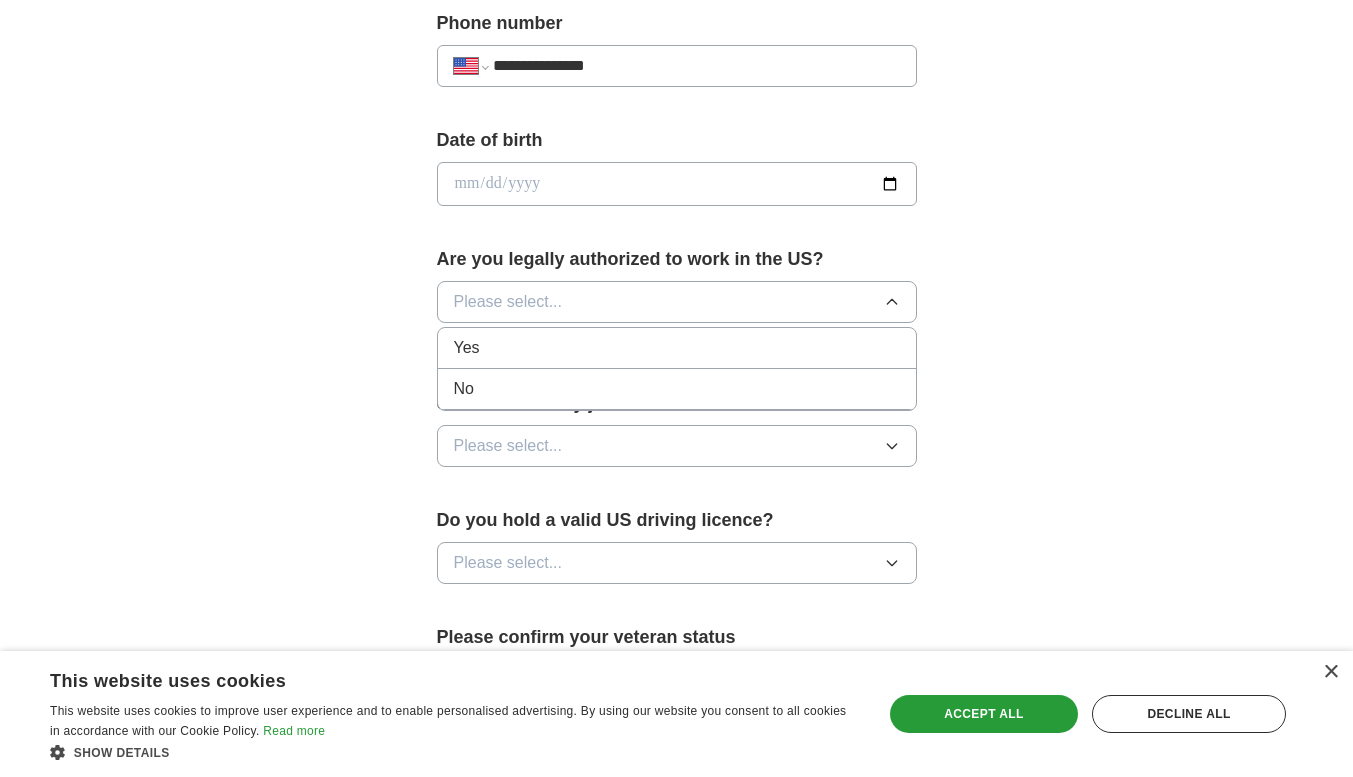 click on "Yes" at bounding box center [677, 348] 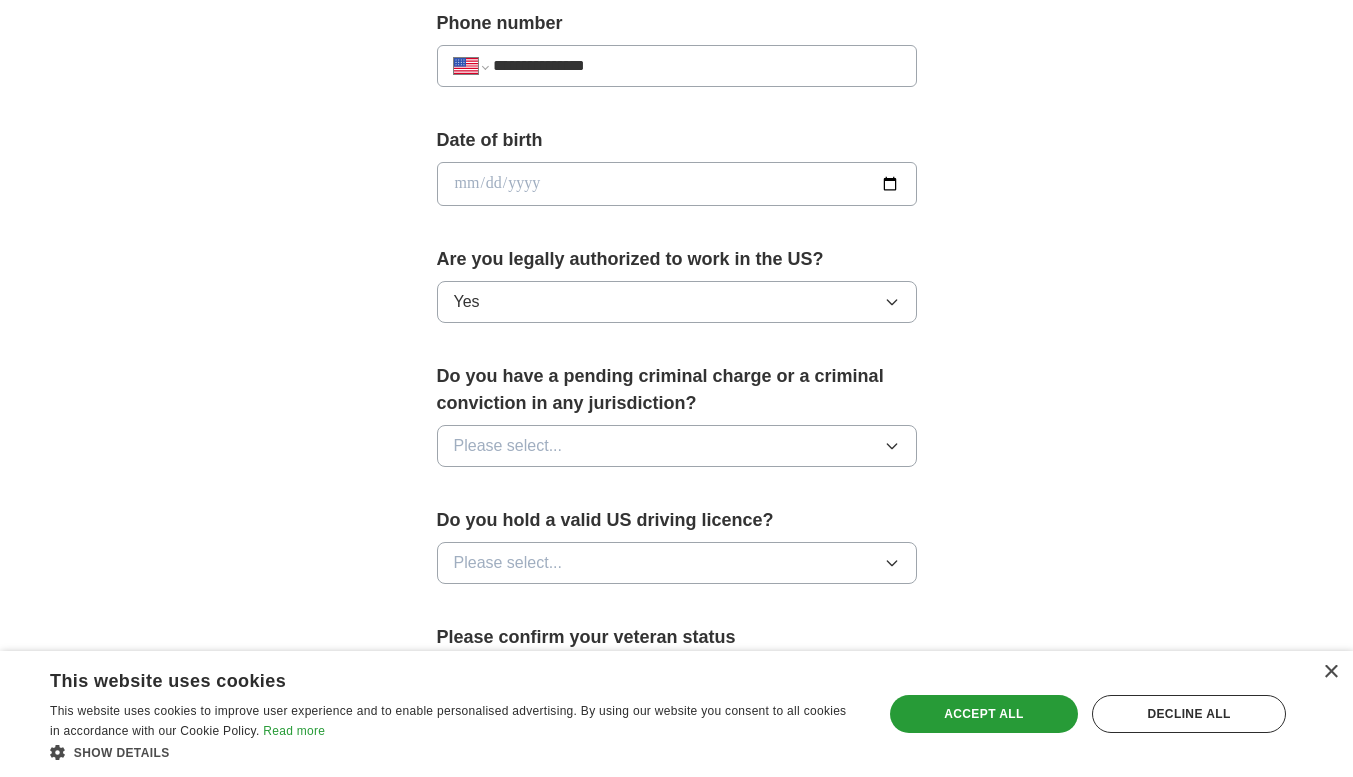 click on "Please select..." at bounding box center [508, 446] 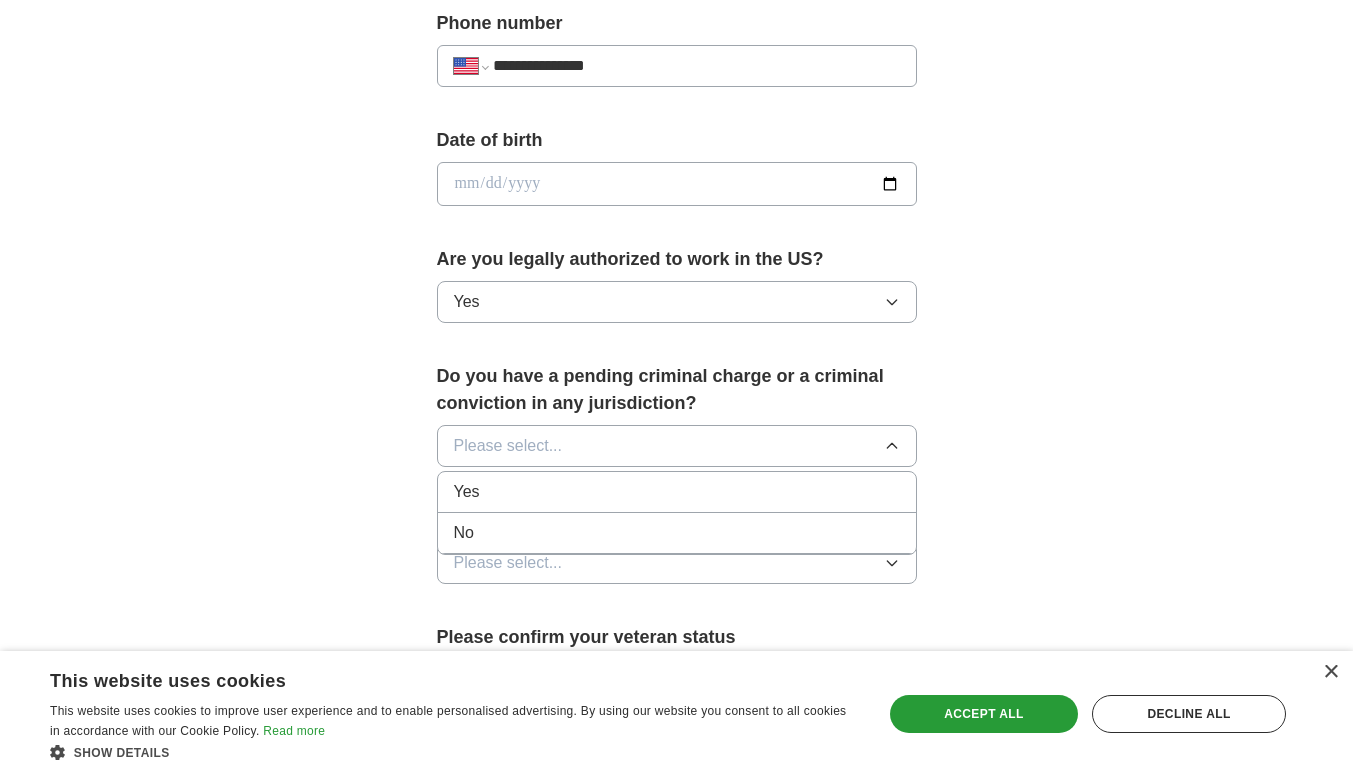 click on "No" at bounding box center (677, 533) 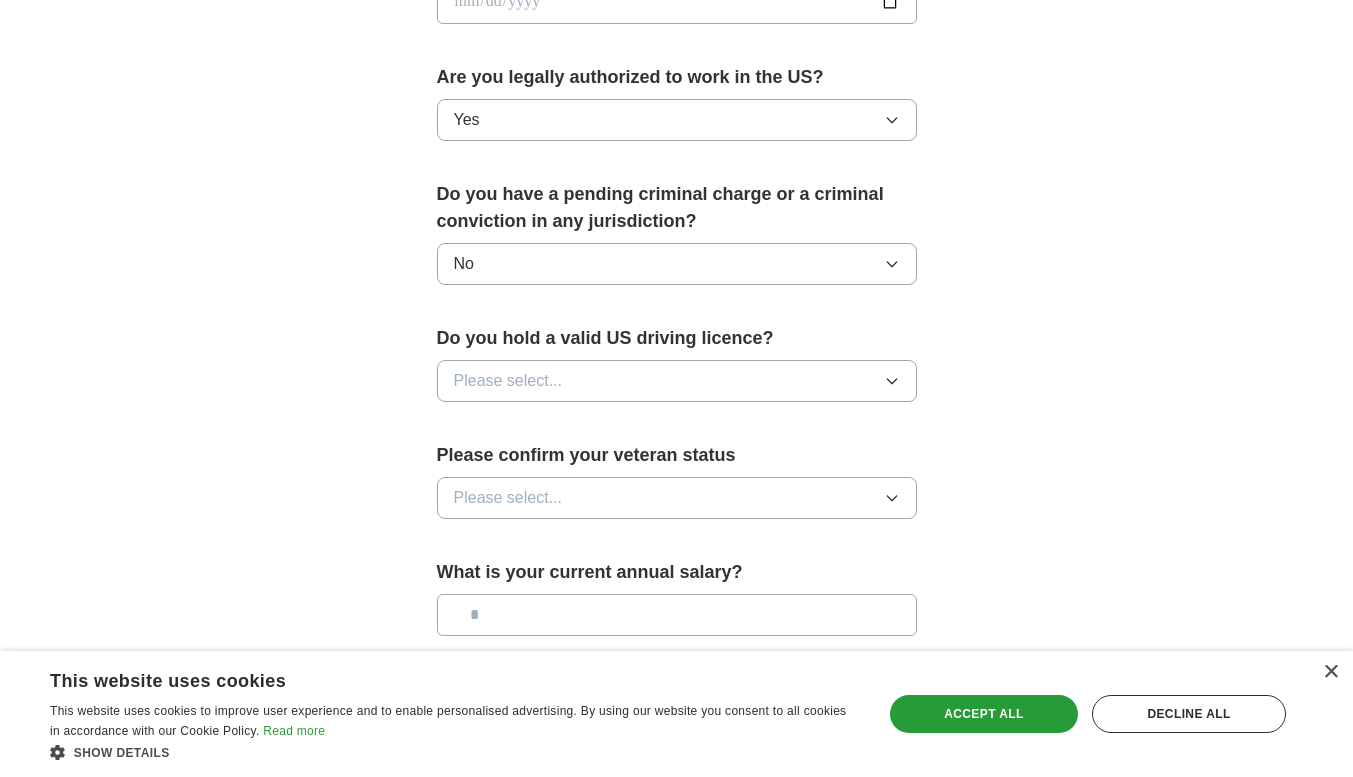 scroll, scrollTop: 1100, scrollLeft: 0, axis: vertical 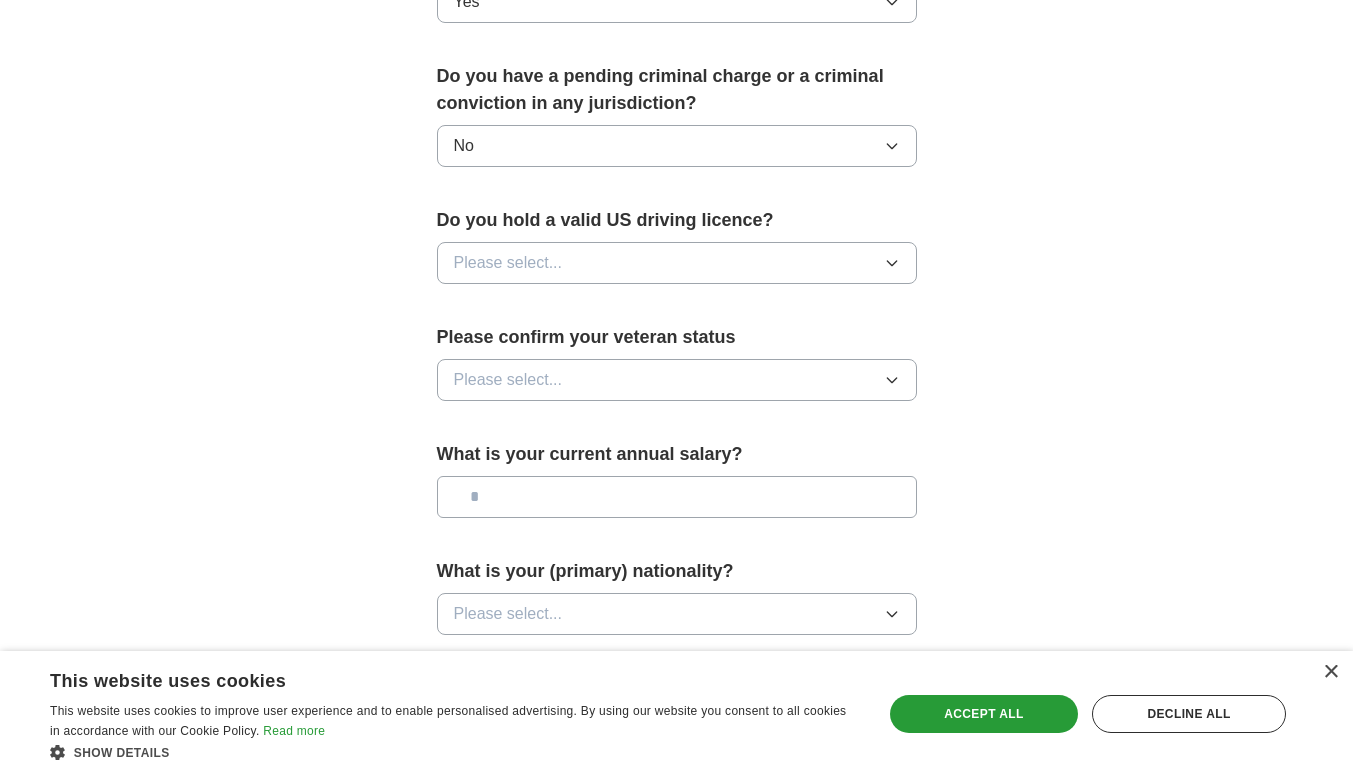 click on "Please select..." at bounding box center [677, 263] 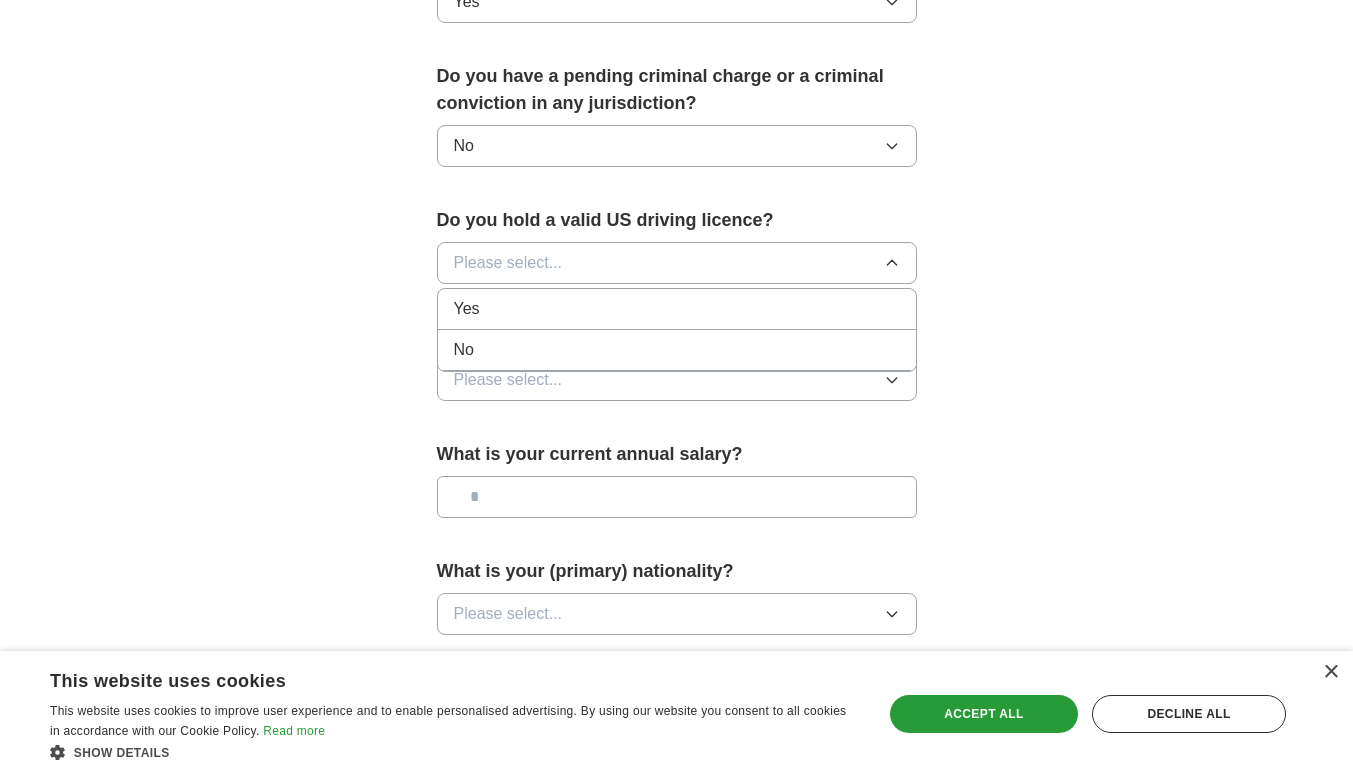 click on "Yes" at bounding box center [677, 309] 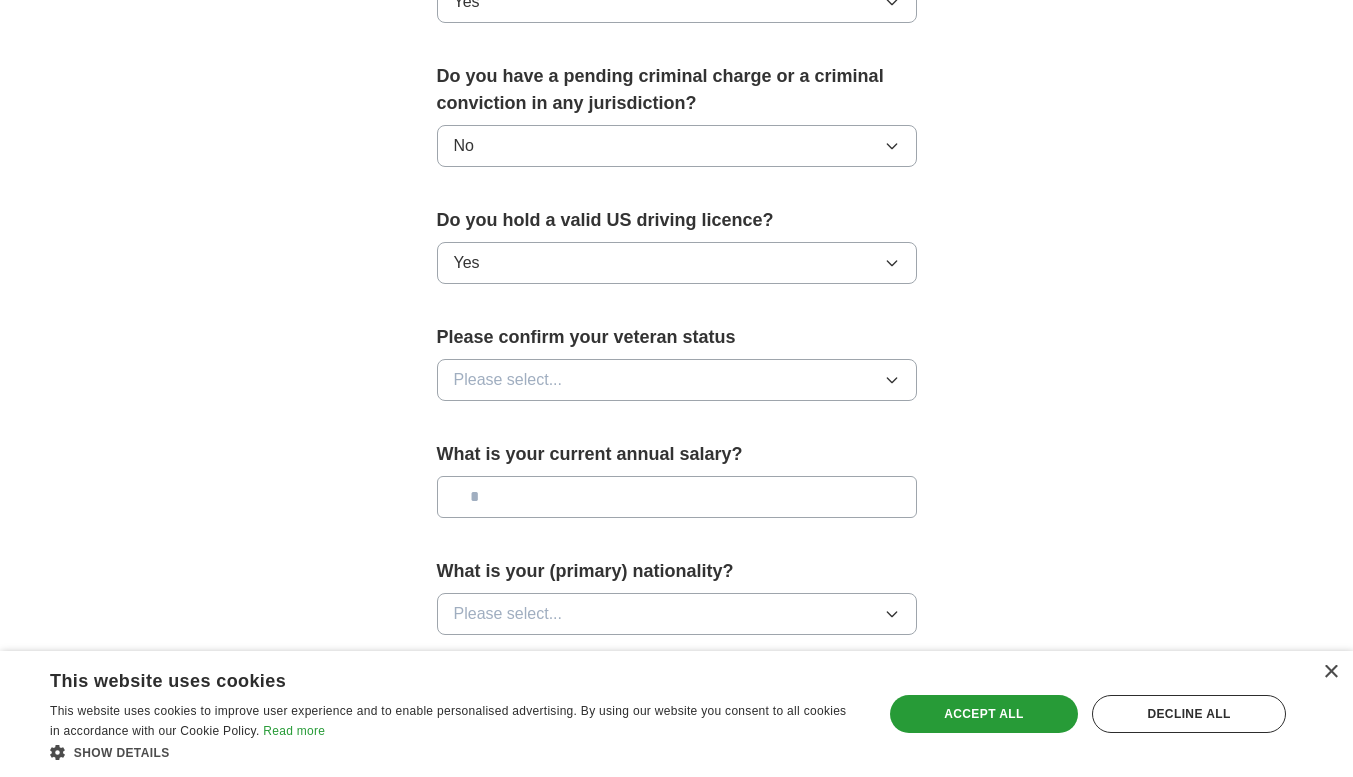 click on "Please select..." at bounding box center [508, 380] 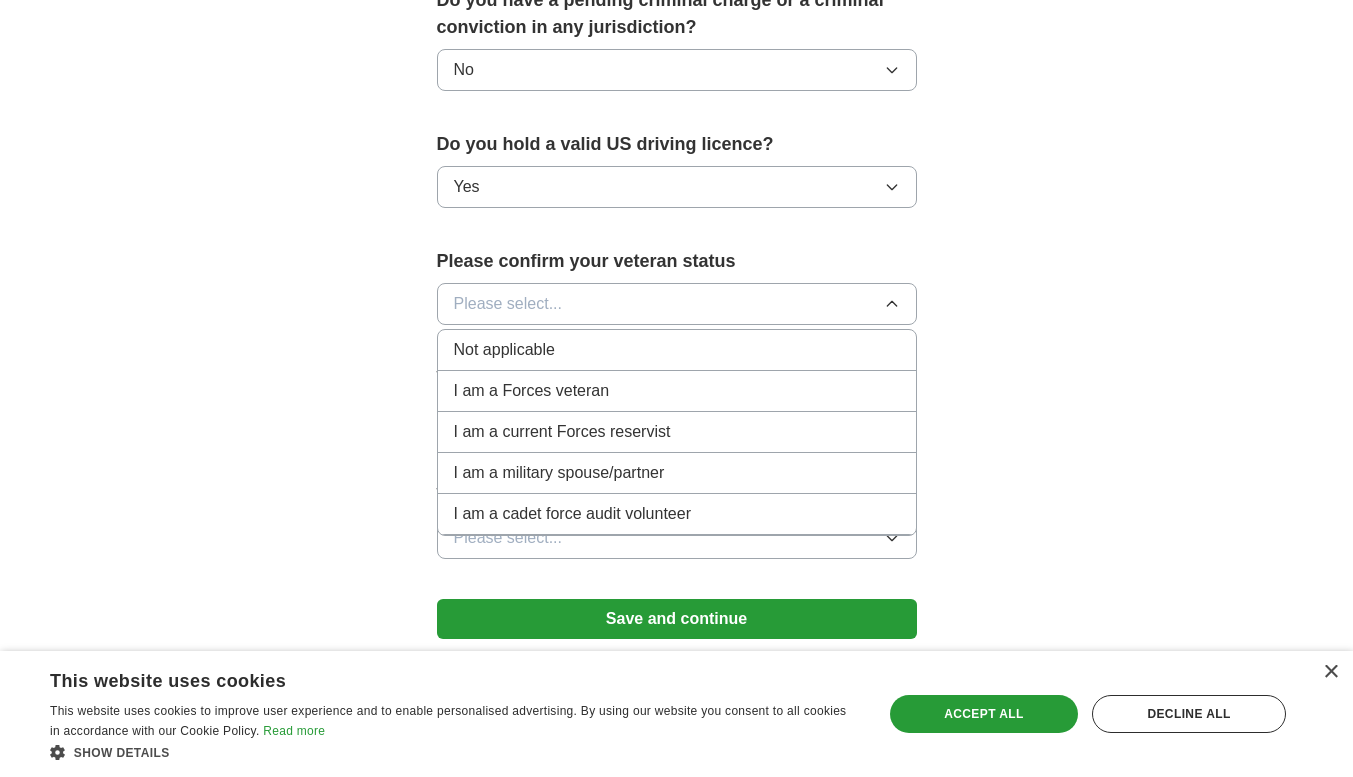 scroll, scrollTop: 1200, scrollLeft: 0, axis: vertical 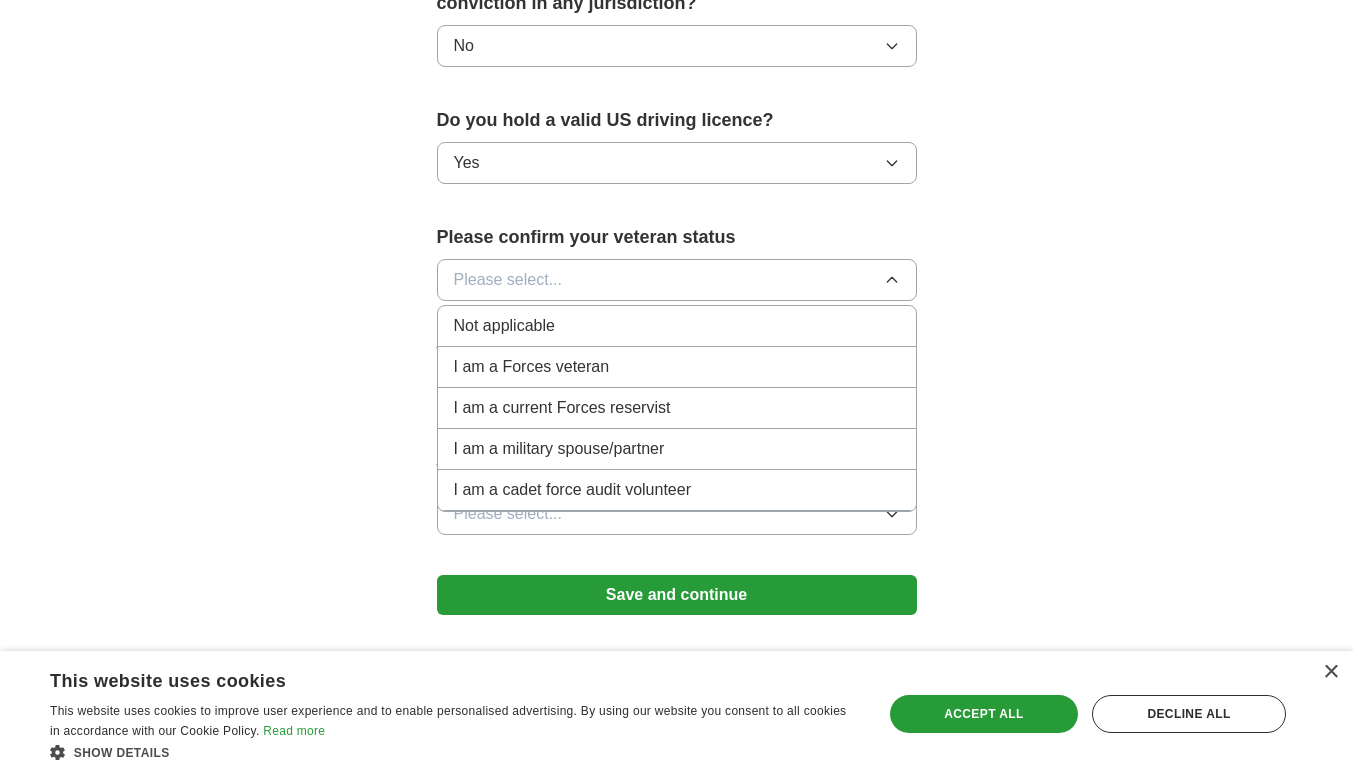 click on "Not applicable" at bounding box center [504, 326] 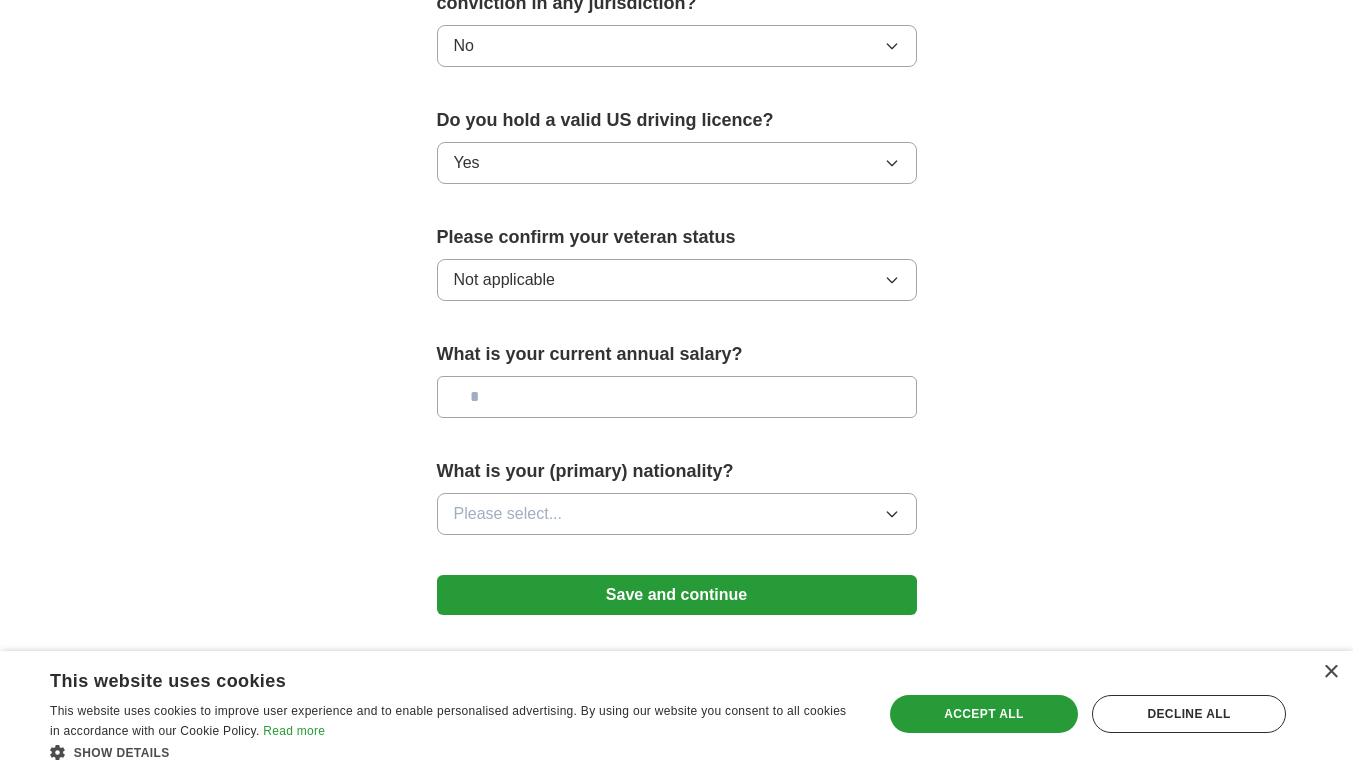 click at bounding box center [677, 397] 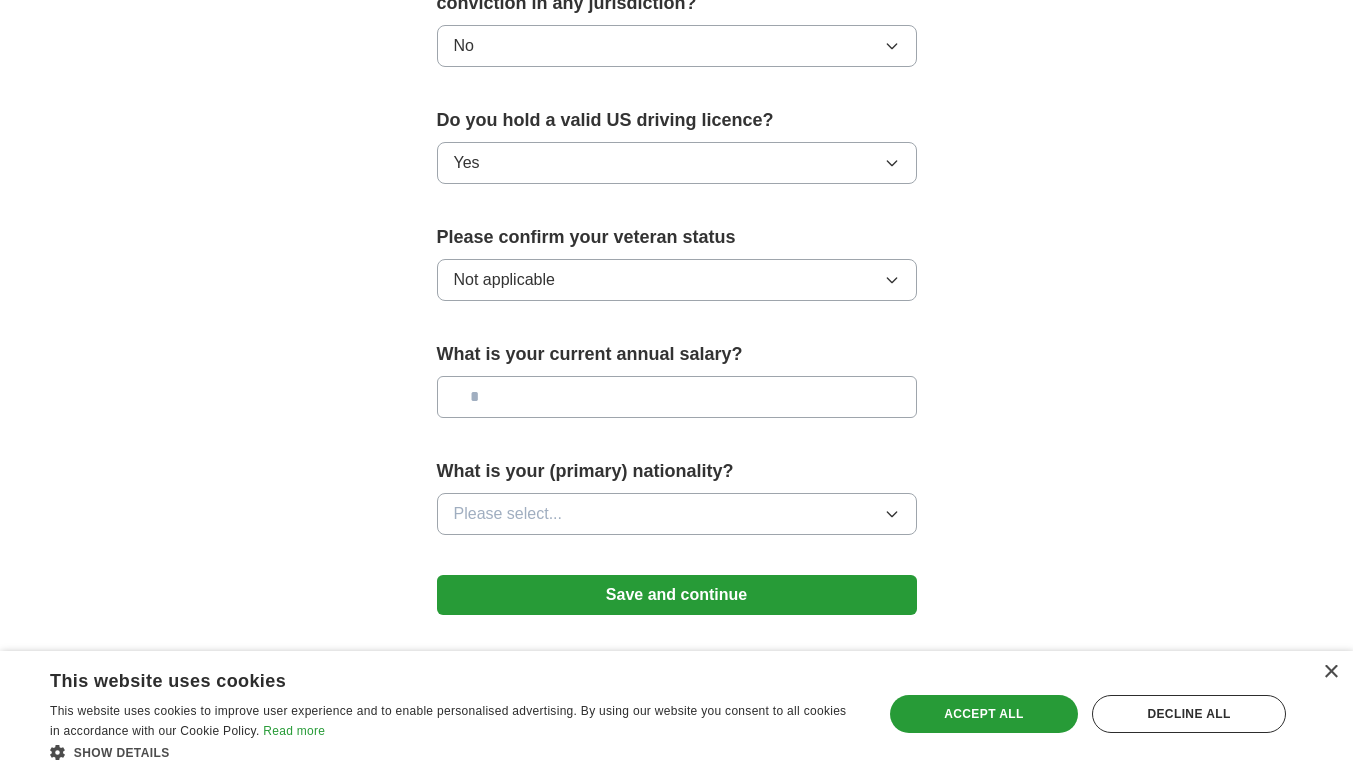 click on "Please select..." at bounding box center [508, 514] 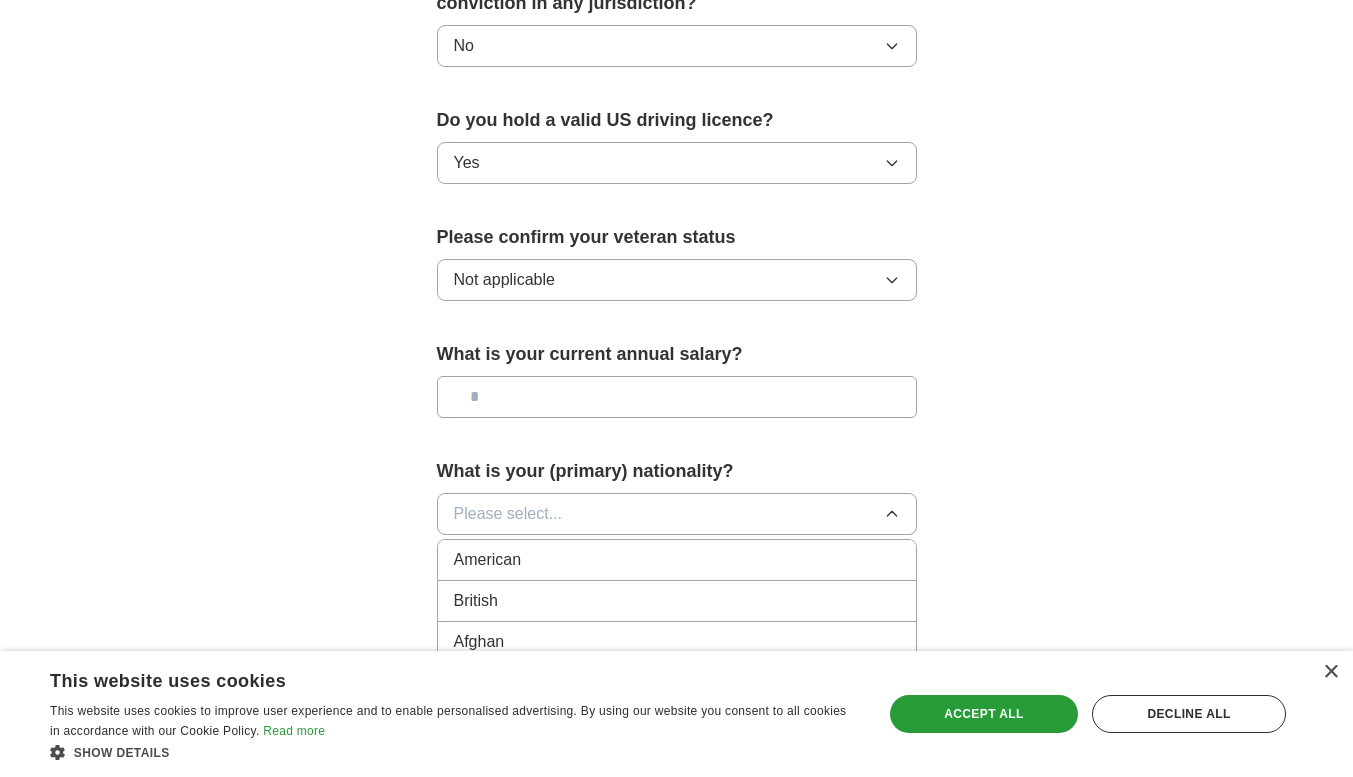 click on "American" at bounding box center (677, 560) 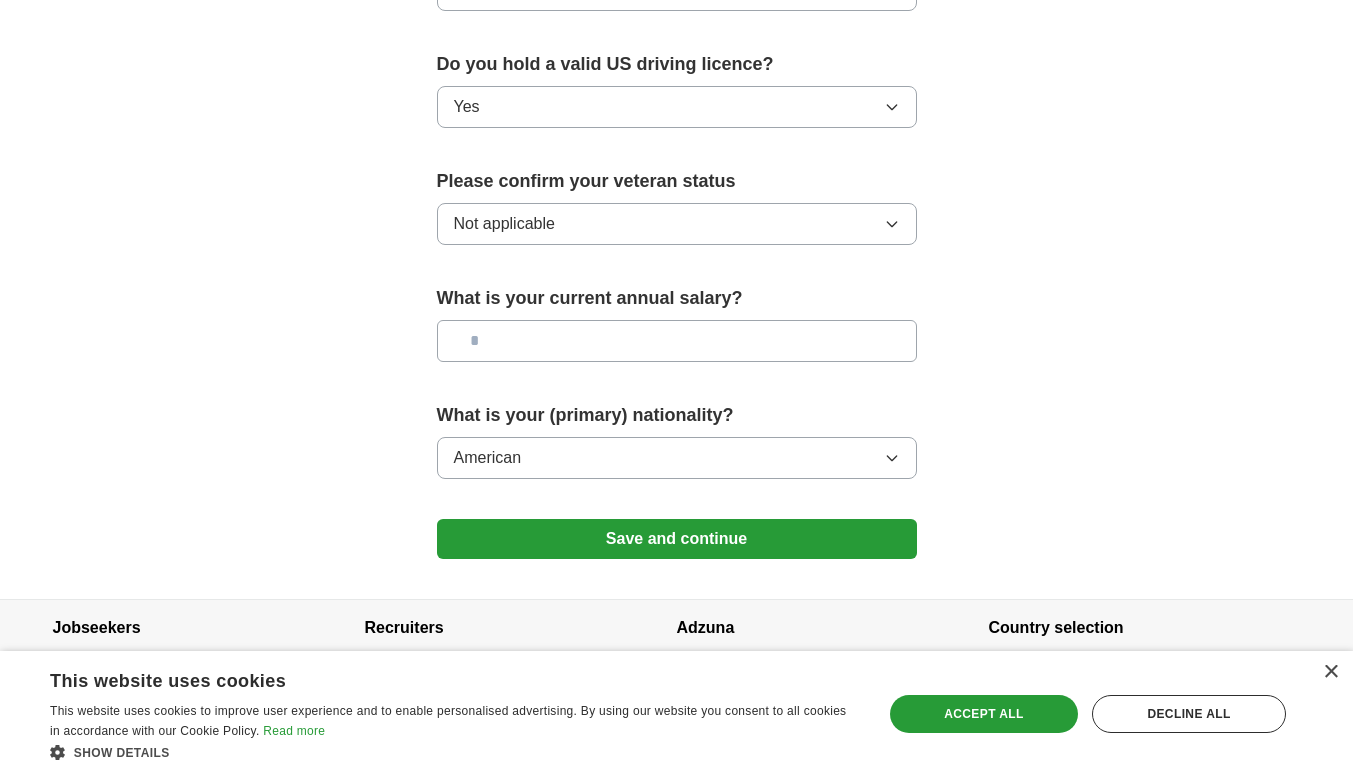 scroll, scrollTop: 1280, scrollLeft: 0, axis: vertical 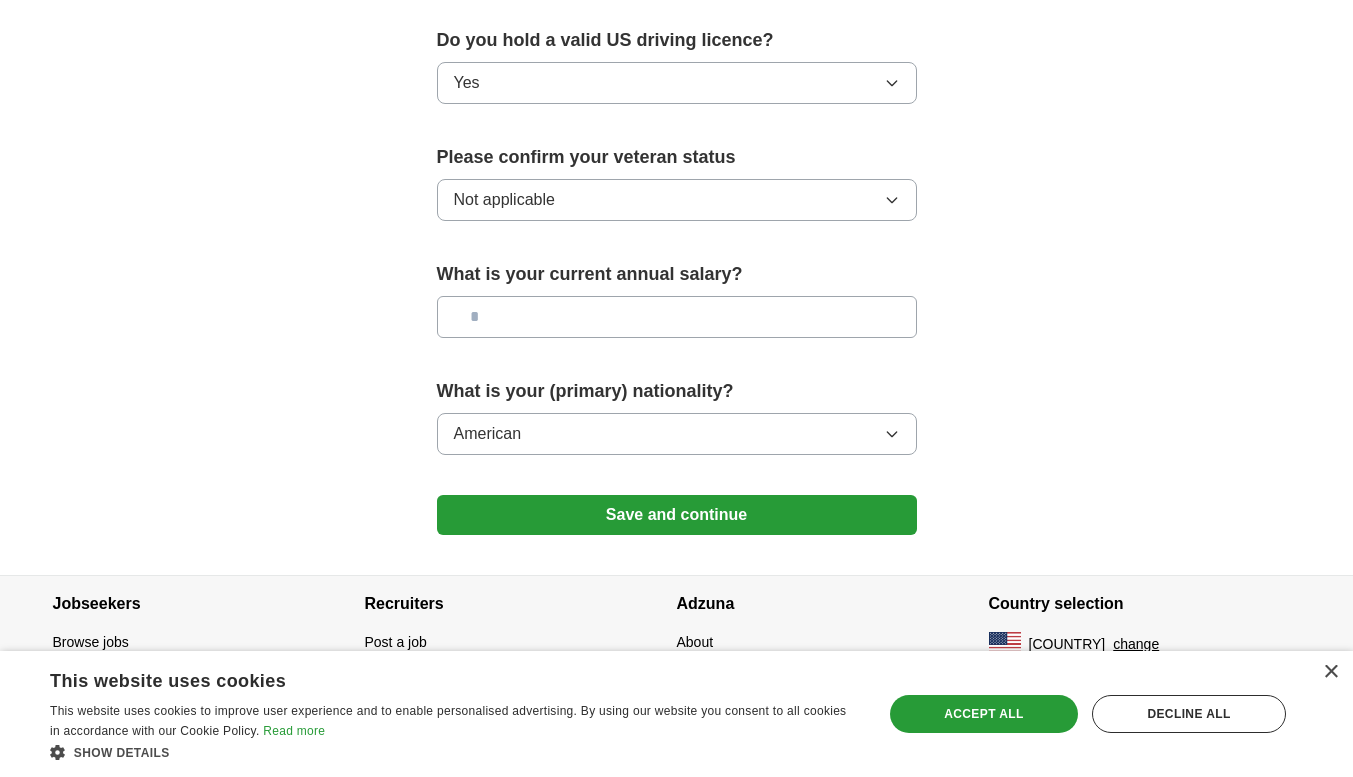 click on "Save and continue" at bounding box center (677, 515) 